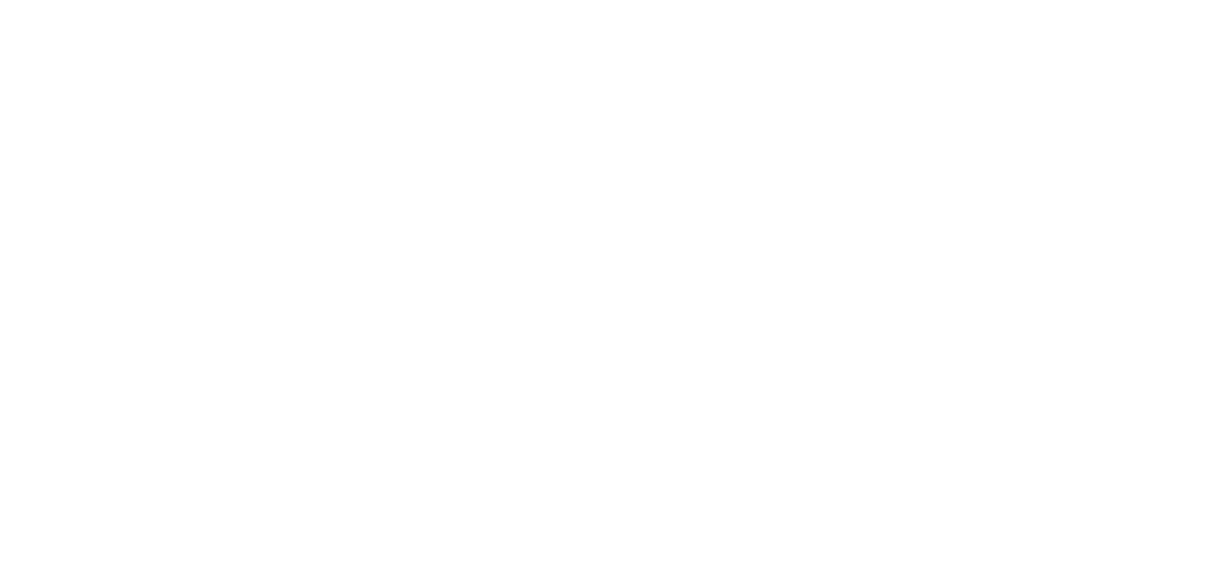 scroll, scrollTop: 0, scrollLeft: 0, axis: both 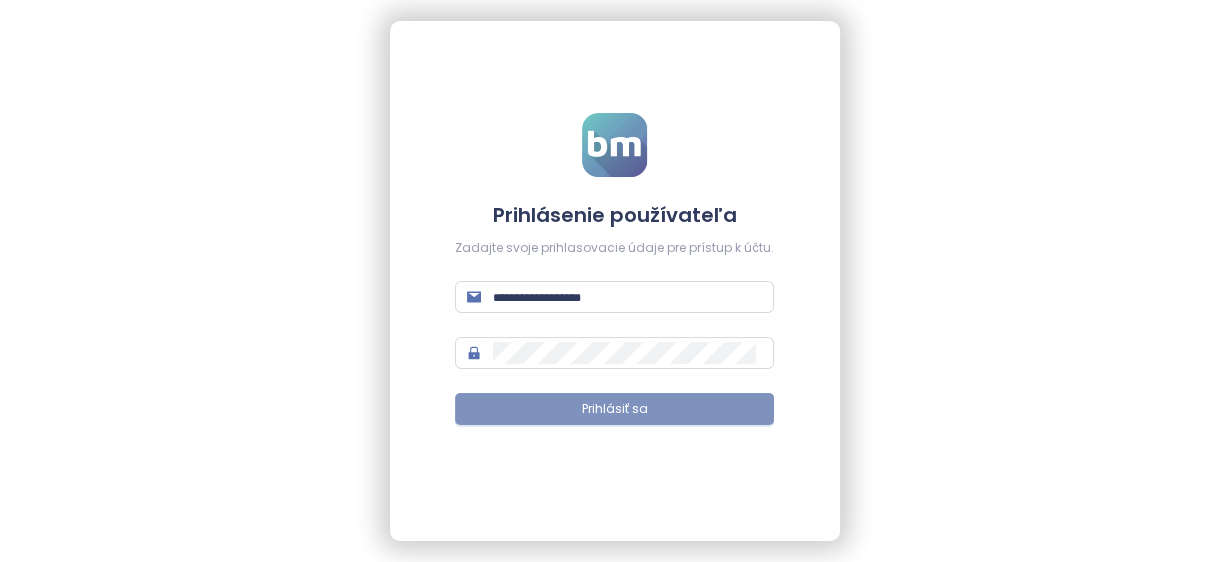 type on "**********" 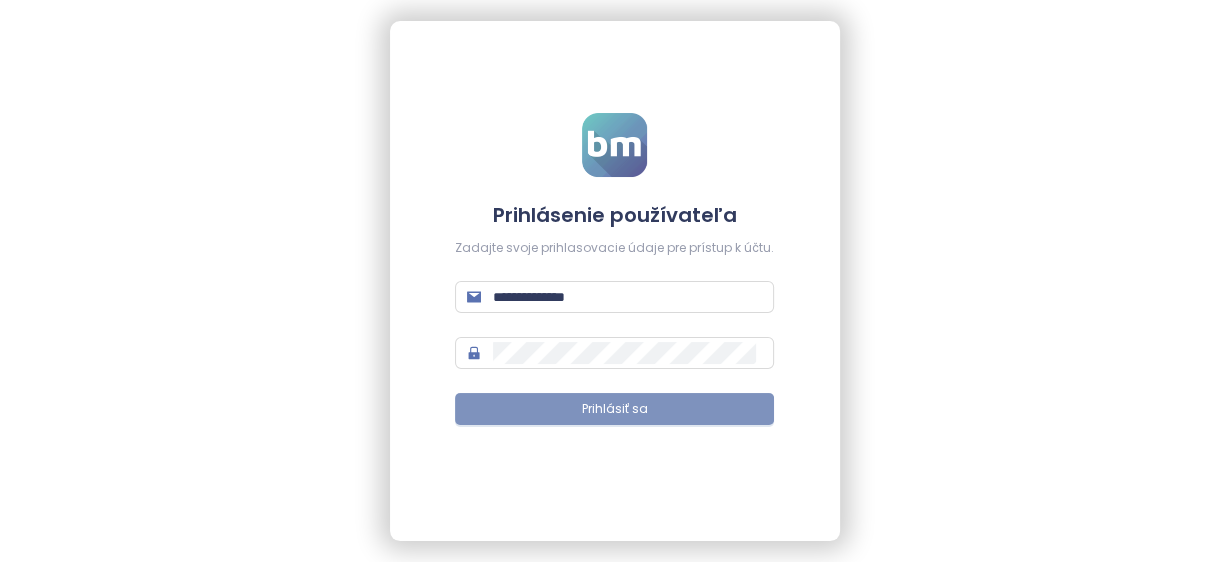 click on "Prihlásiť sa" at bounding box center [614, 409] 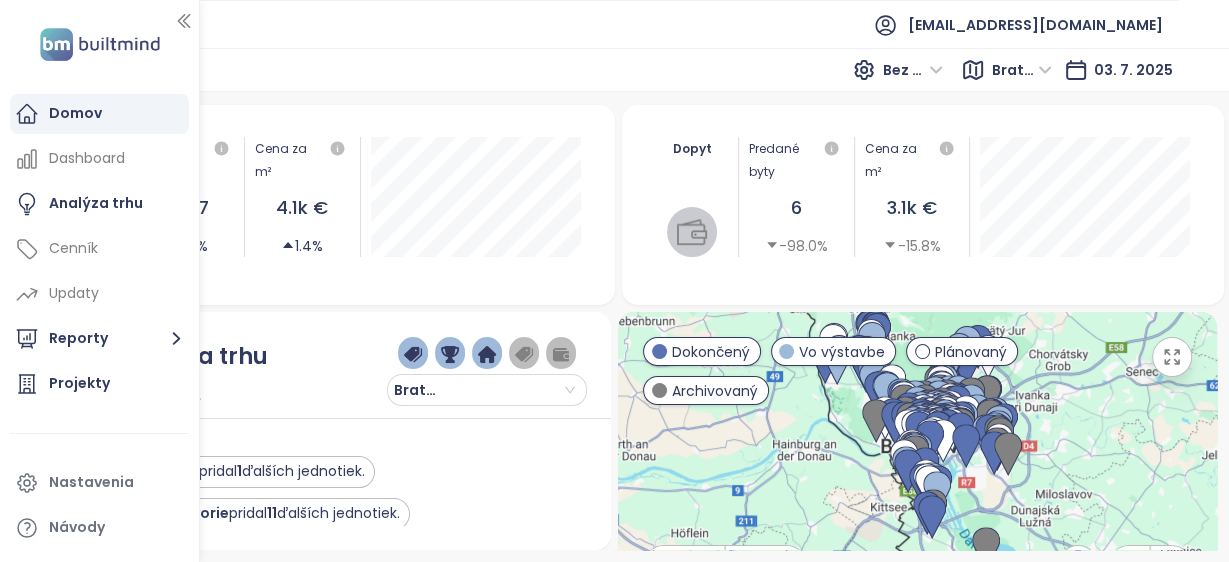 click 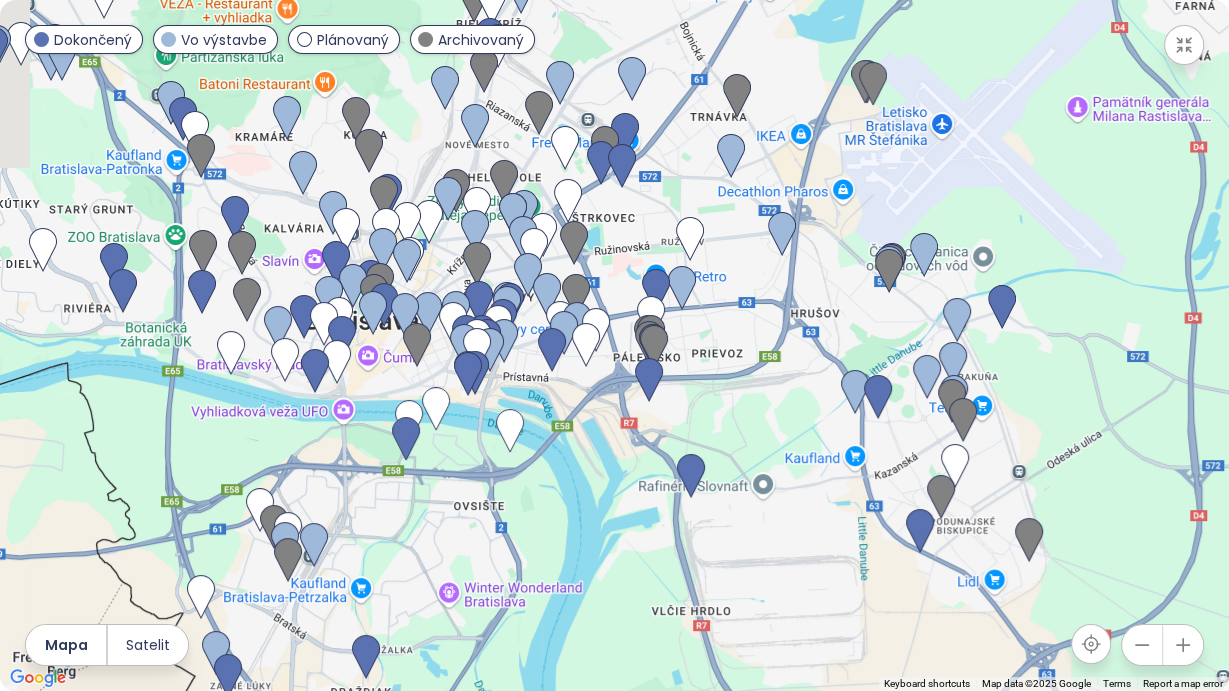 drag, startPoint x: 550, startPoint y: 272, endPoint x: 775, endPoint y: 412, distance: 265 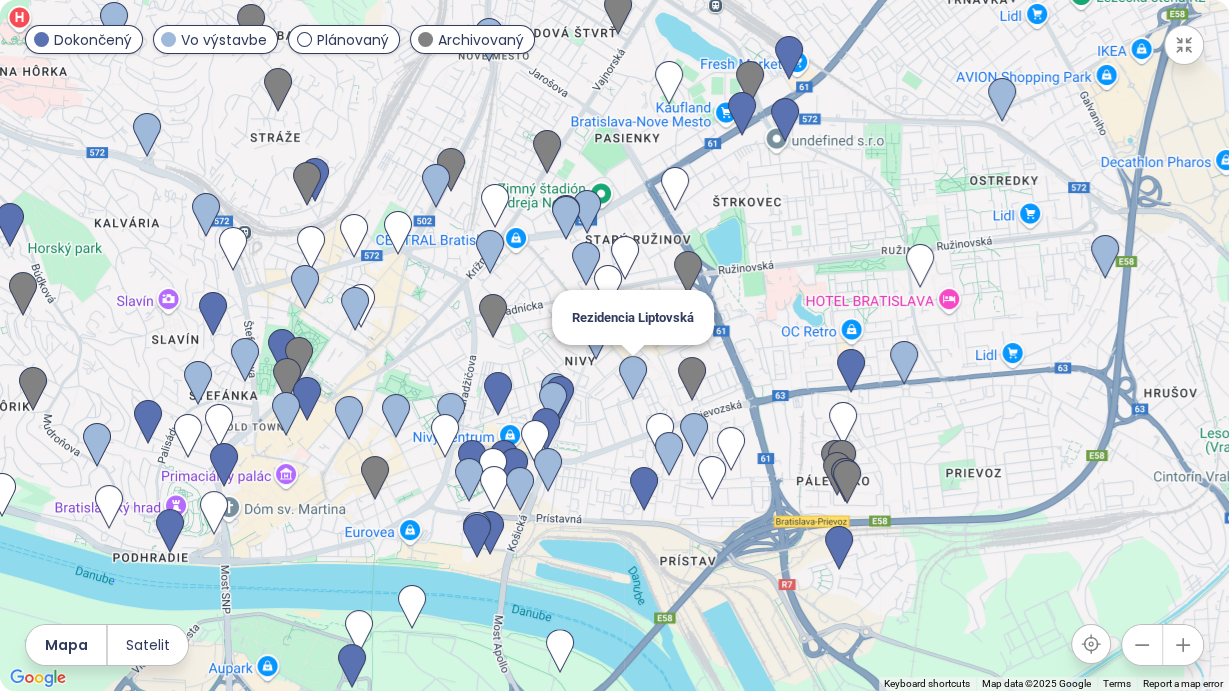 drag, startPoint x: 499, startPoint y: 339, endPoint x: 611, endPoint y: 384, distance: 120.70211 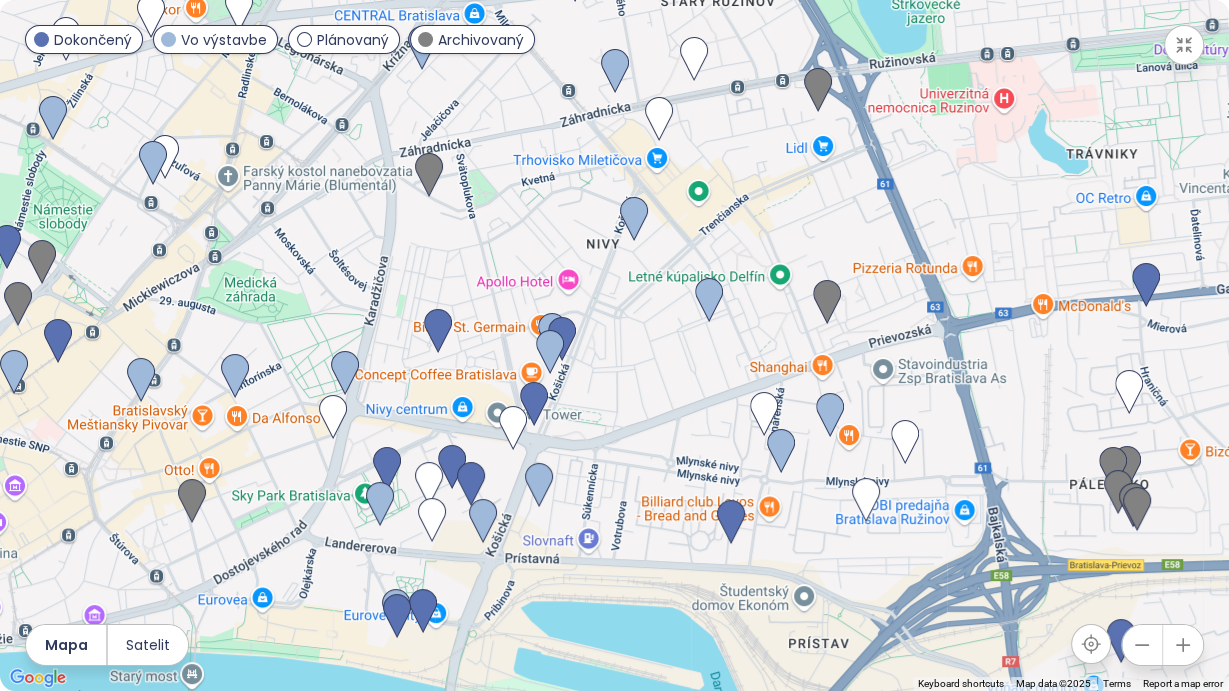 drag, startPoint x: 419, startPoint y: 542, endPoint x: 526, endPoint y: 449, distance: 141.76741 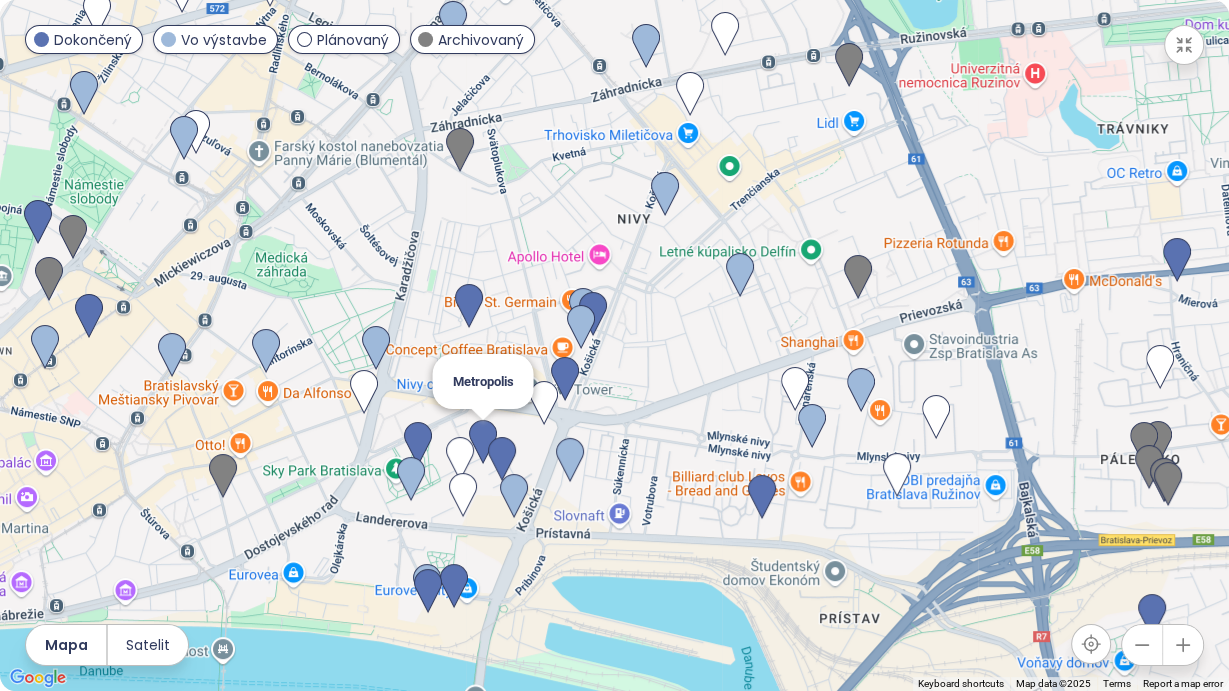 click at bounding box center [483, 442] 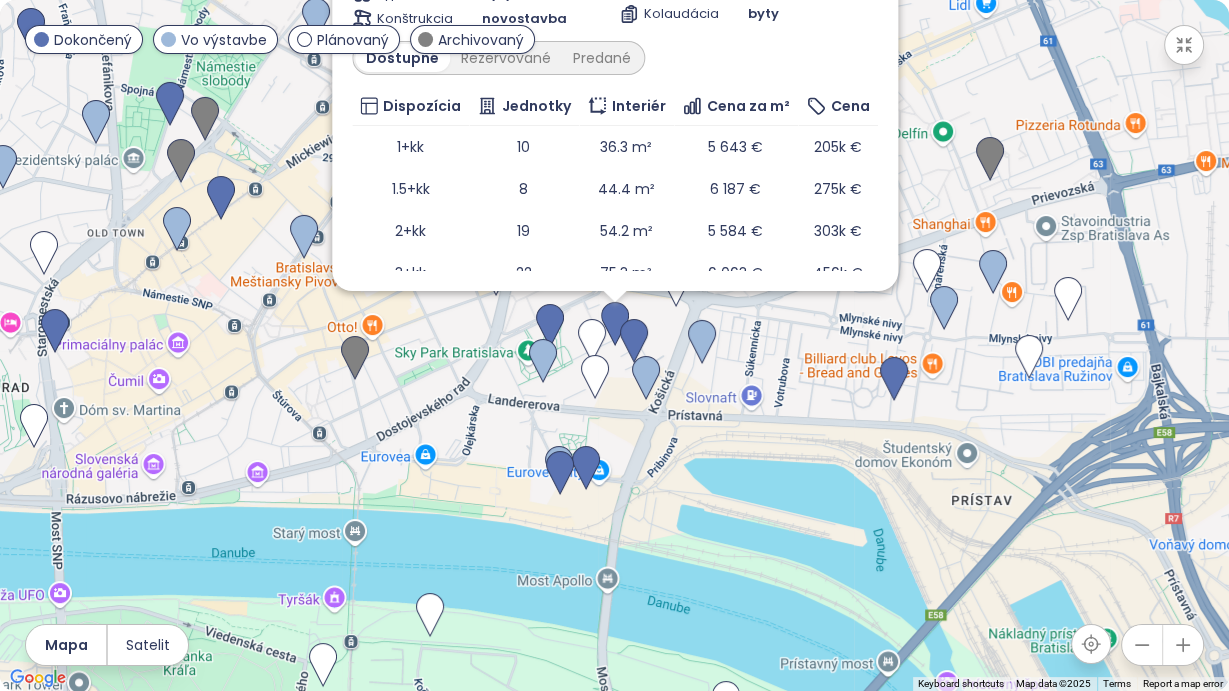 click at bounding box center [615, 324] 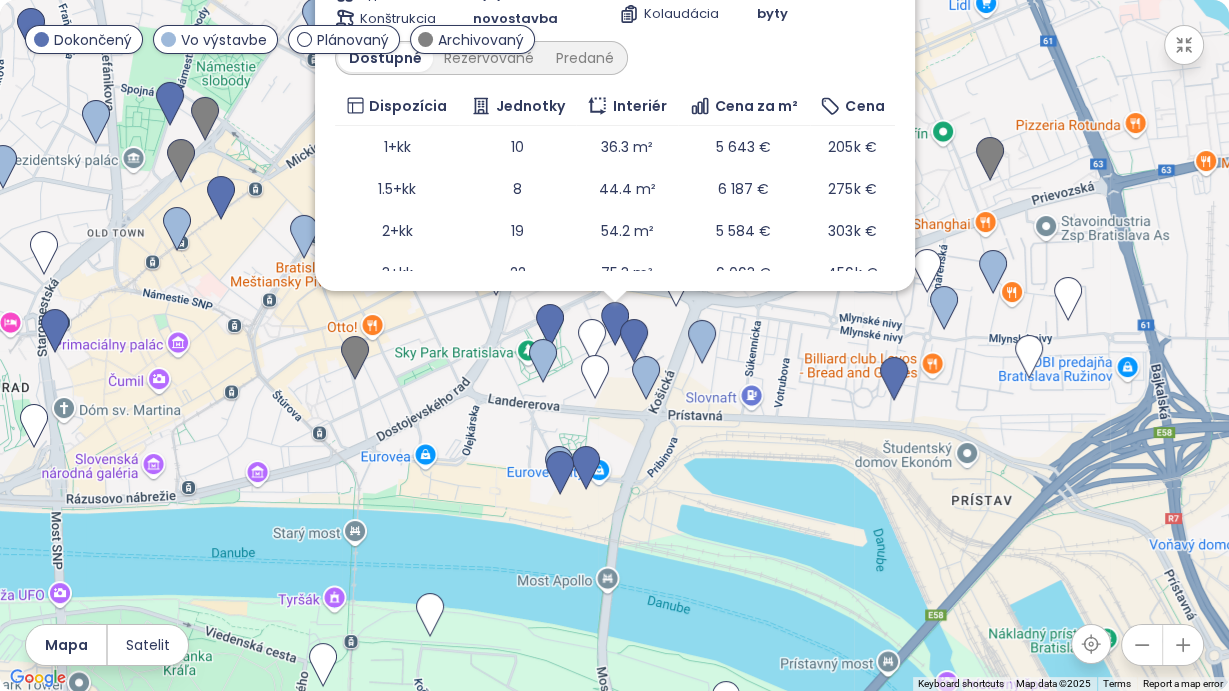 scroll, scrollTop: 104, scrollLeft: 0, axis: vertical 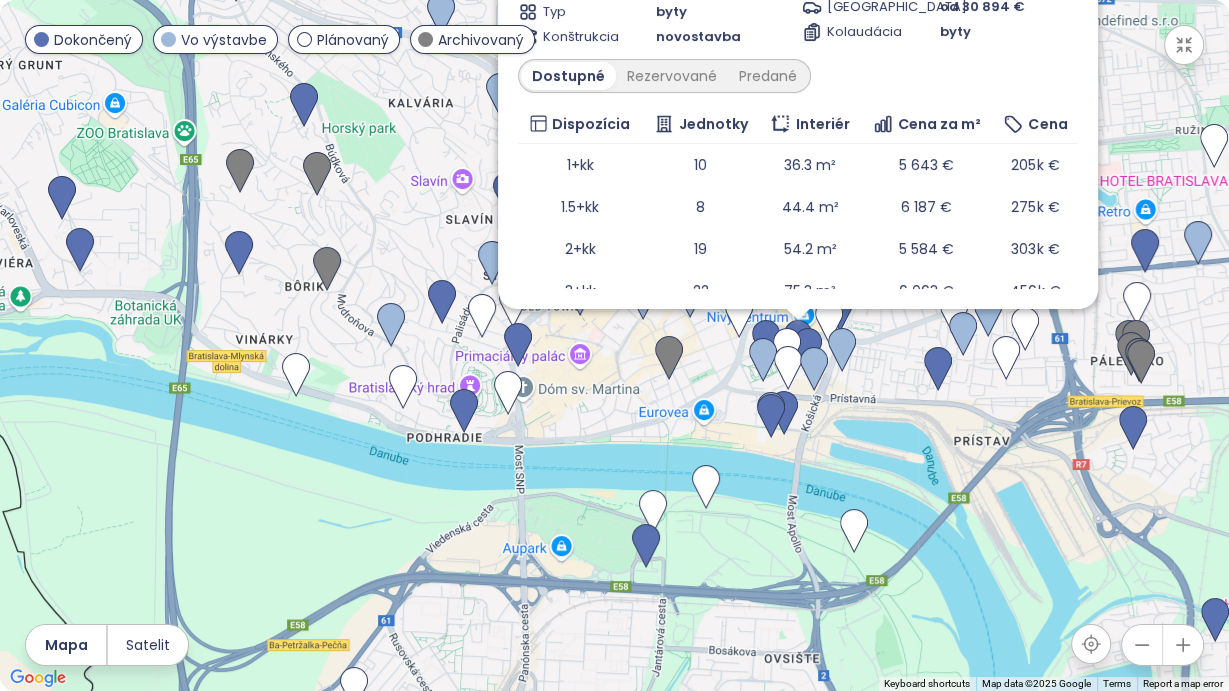 click on "To navigate, press the arrow keys. Metropolis Dokončený Bottova 5, 811 09 [GEOGRAPHIC_DATA], [GEOGRAPHIC_DATA] Mint Investment Doprava 9.3 Vysoké Štandardy 7.3 Stredné Plán do 6/24 Typ byty Konštrukcia novostavba Vlastníctvo osobné Počet jednotiek 298 Parkovanie od 30 894 € Kolaudácia byty Dostupné Rezervované Predané Dispozícia Jednotky Interiér Cena za m² Cena 1+kk 10 36.3 m² 5 643 € 205k € 1.5+kk 8 44.4 m² 6 187 € 275k € 2+kk 19 54.2 m² 5 584 € 303k € 3+kk 22 75.3 m² 6 063 € 456k € 4+kk + 8 149 m² 7 203 € 1.1m € 67 68.6 m² 6 227 € 427k €" at bounding box center [614, 345] 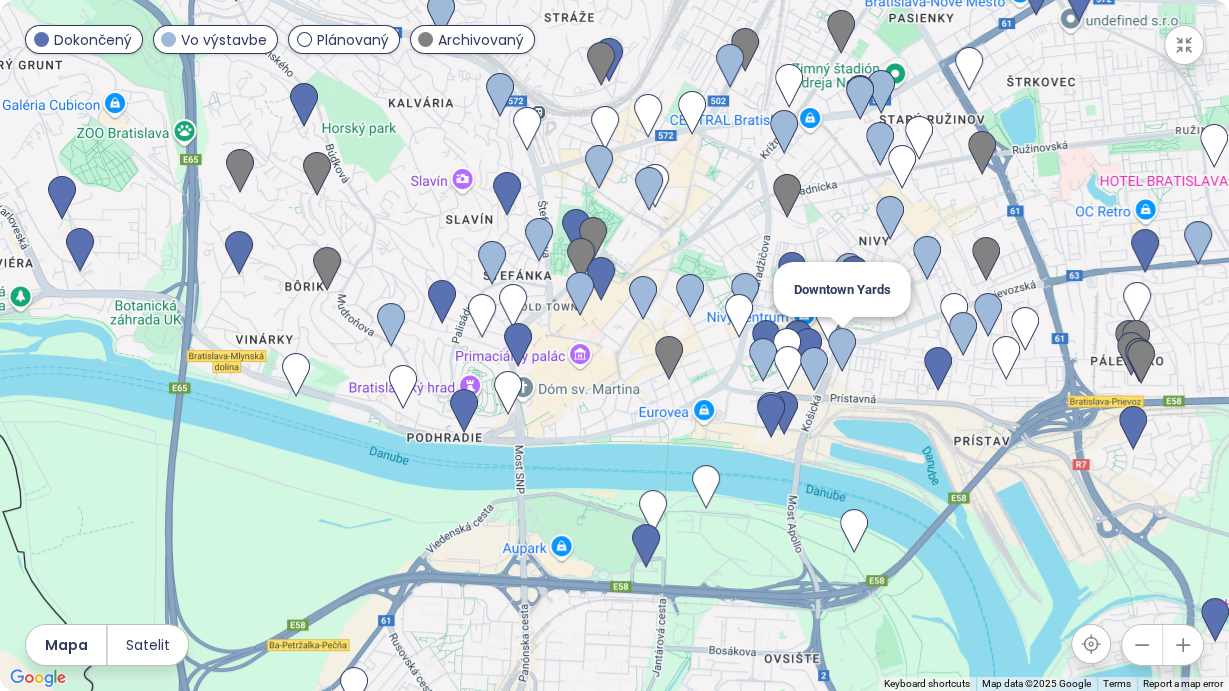 click at bounding box center [842, 350] 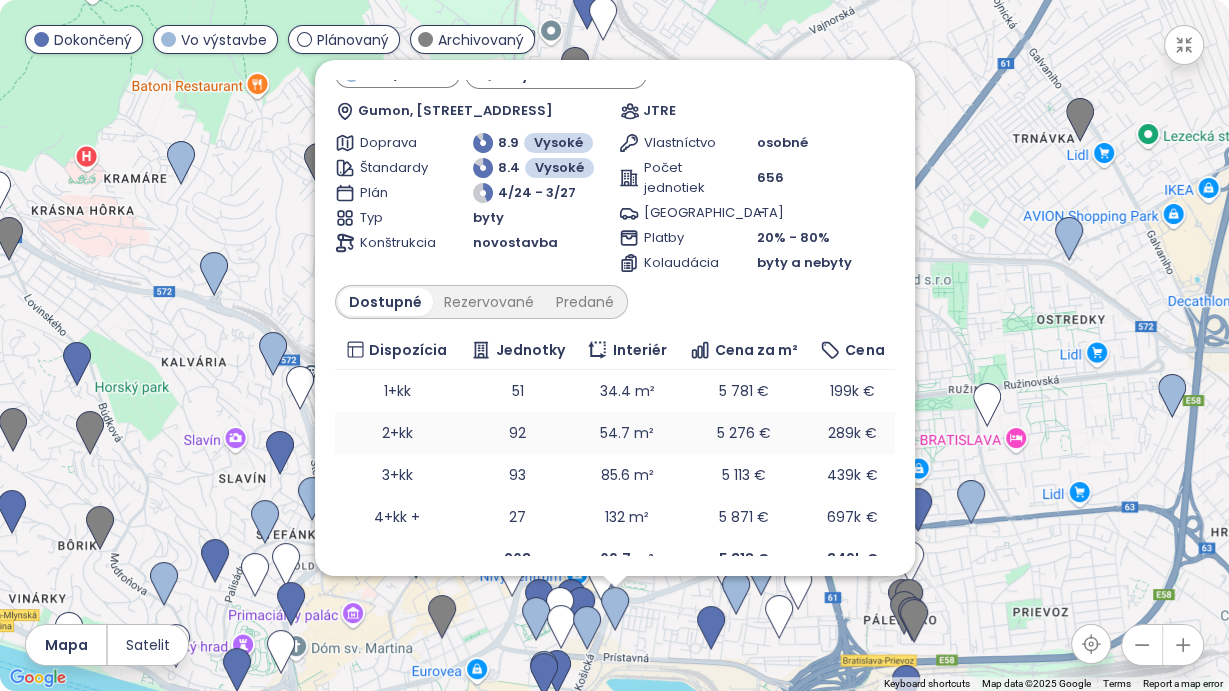 scroll, scrollTop: 84, scrollLeft: 0, axis: vertical 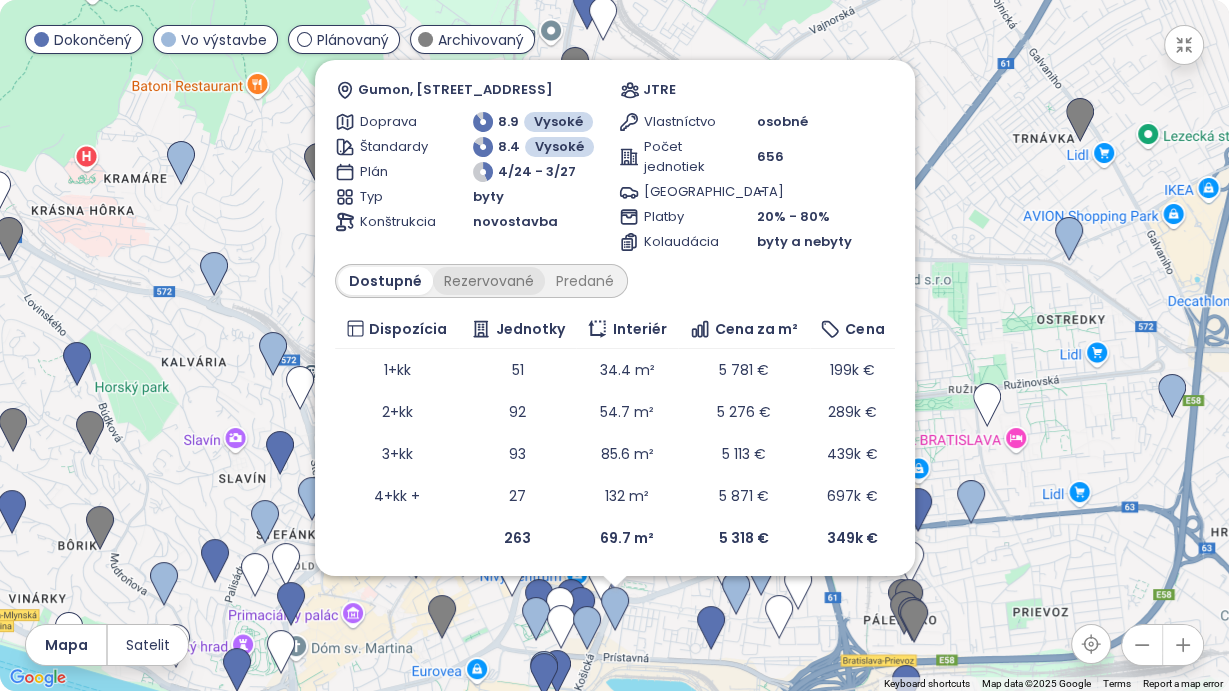 click on "Rezervované" at bounding box center [489, 281] 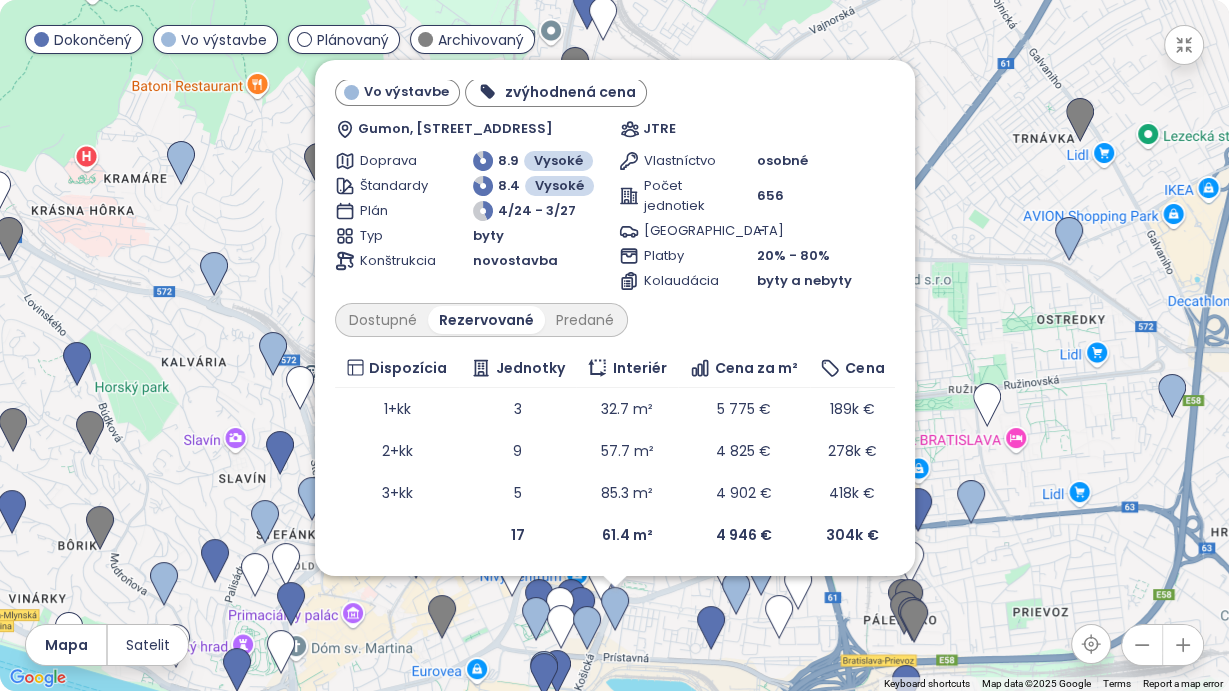 scroll, scrollTop: 42, scrollLeft: 0, axis: vertical 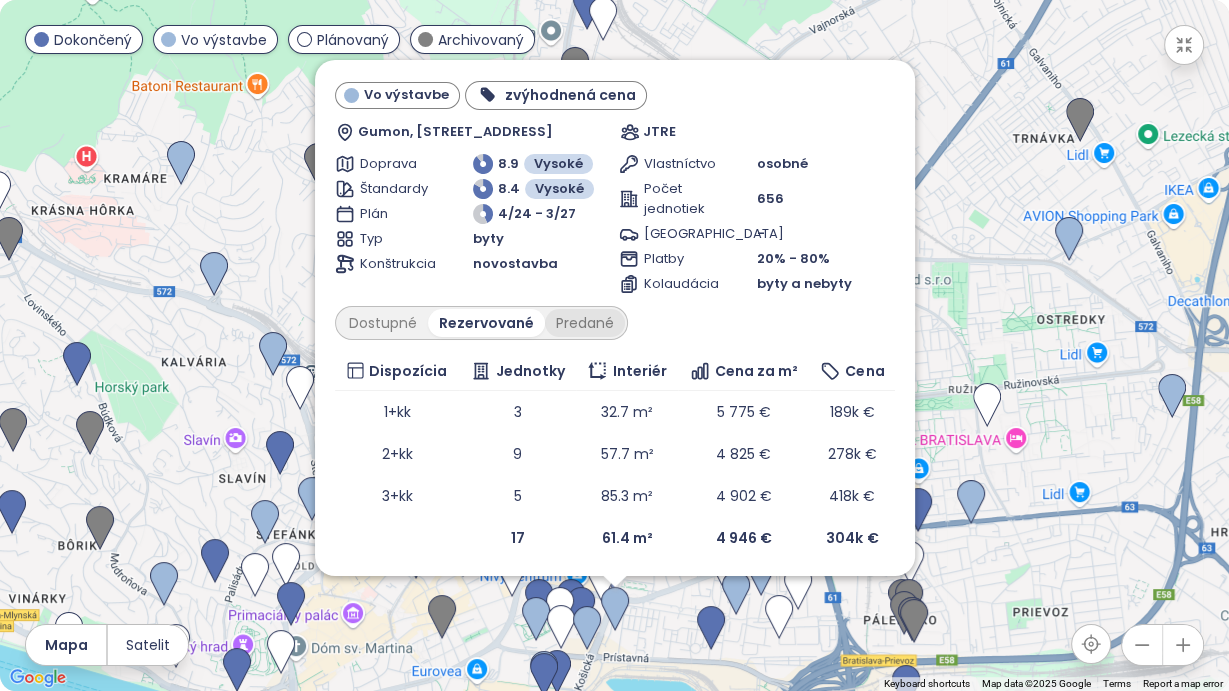 click on "Predané" at bounding box center [585, 323] 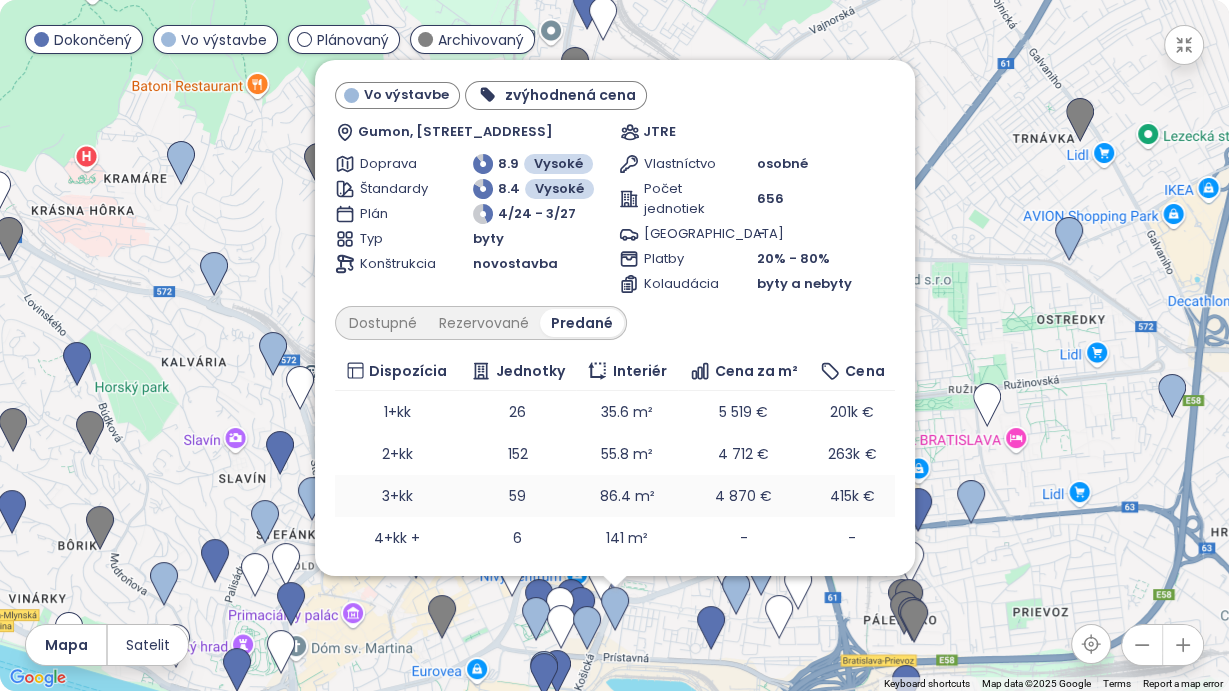 scroll, scrollTop: 84, scrollLeft: 0, axis: vertical 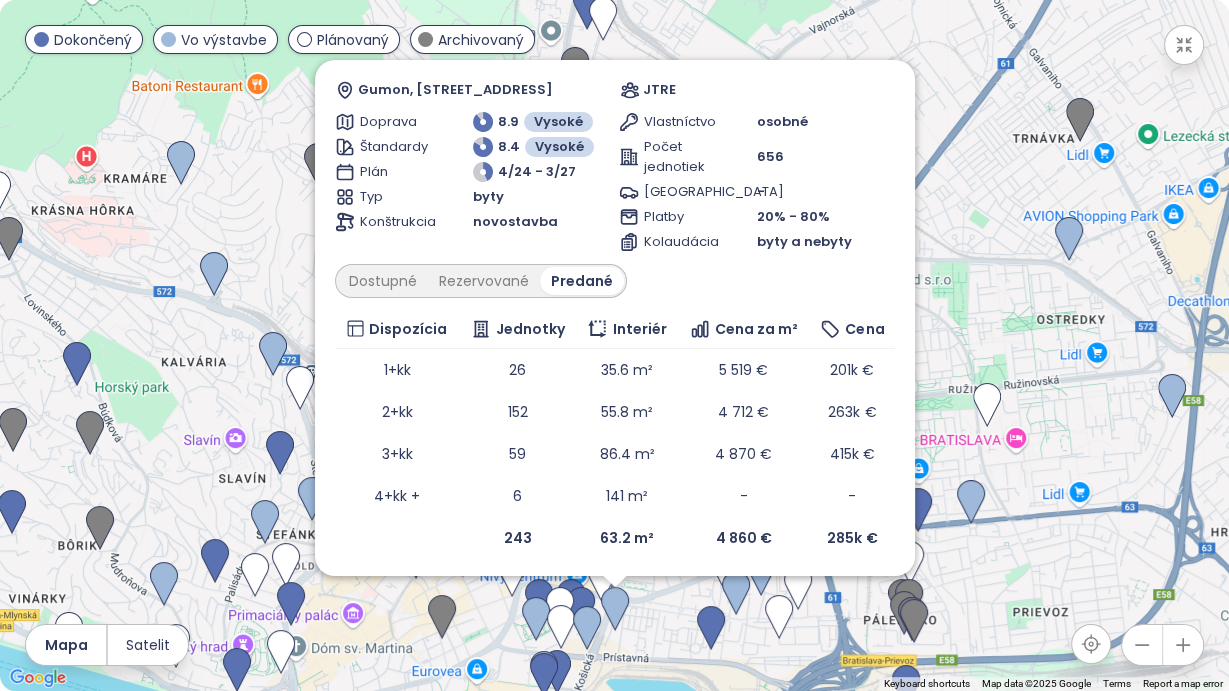 click on "To navigate, press the arrow keys. Downtown Yards Vo výstavbe zvýhodnená cena Gumon, Košická 6, 821 09 Ružinov, [GEOGRAPHIC_DATA] JTRE Doprava 8.9 Vysoké Štandardy 8.4 Vysoké Plán 4/24 - 3/27 Typ byty Konštrukcia novostavba Vlastníctvo osobné Počet jednotiek 656 Parkovanie - Platby 20% - 80% Kolaudácia byty a nebyty Dostupné Rezervované Predané Dispozícia Jednotky Interiér Cena za m² Cena 1+kk 26 35.6 m² 5 519 € 201k € 2+kk 152 55.8 m² 4 712 € 263k € 3+kk 59 86.4 m² 4 870 € 415k € 4+kk + 6 141 m² - - 243 63.2 m² 4 860 € 285k €" at bounding box center [614, 345] 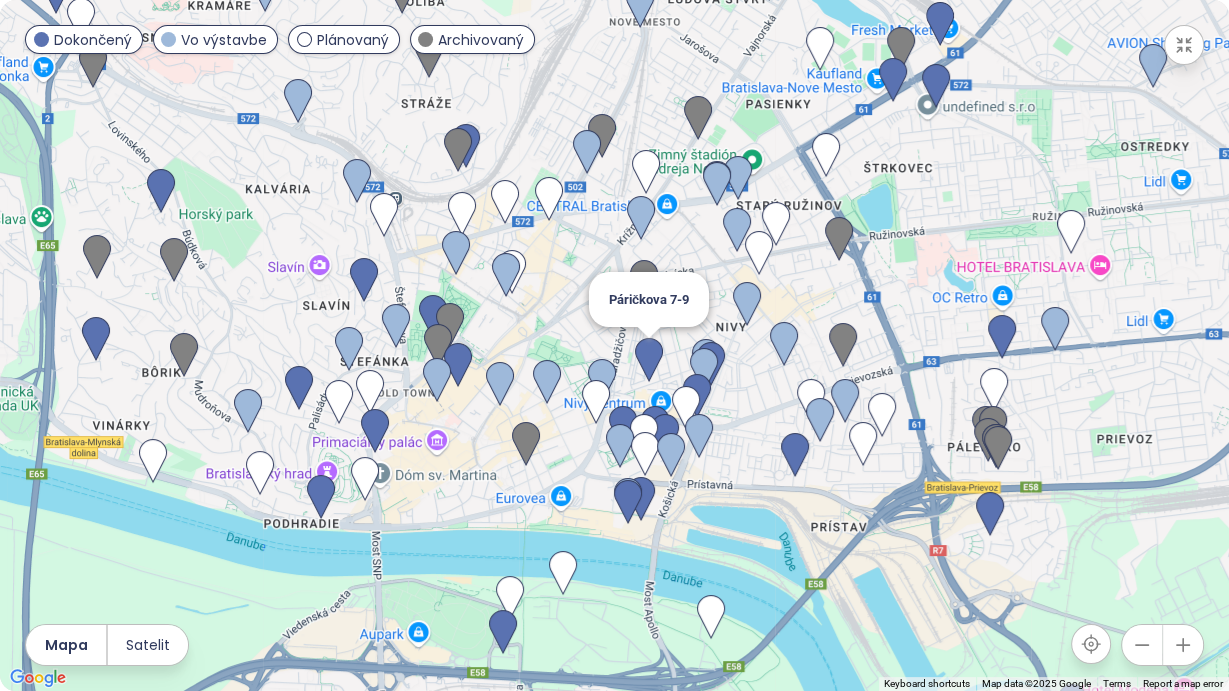 drag, startPoint x: 565, startPoint y: 540, endPoint x: 647, endPoint y: 353, distance: 204.18864 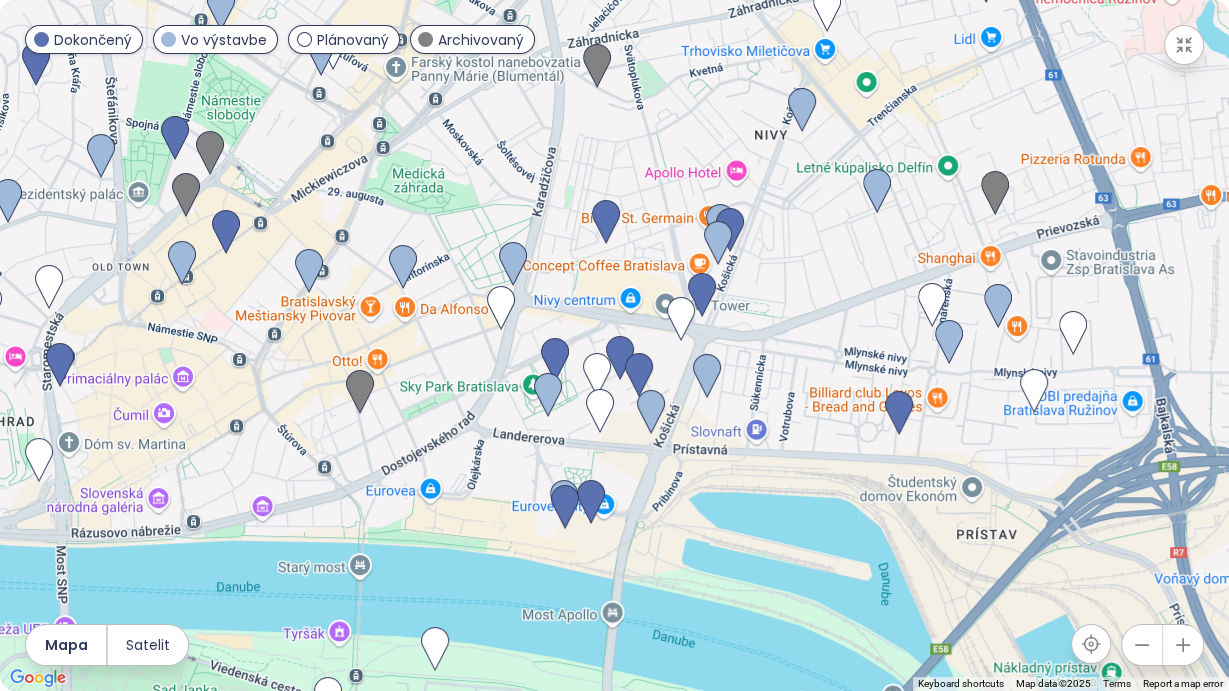 drag, startPoint x: 648, startPoint y: 460, endPoint x: 664, endPoint y: 296, distance: 164.77864 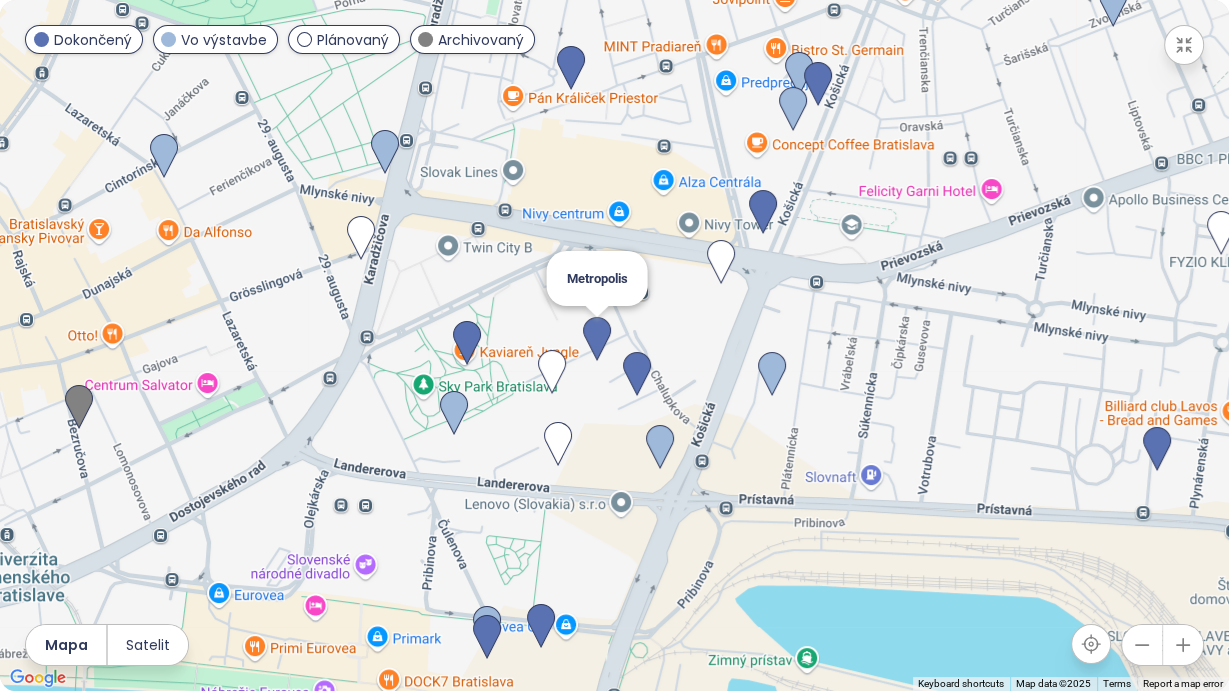 click at bounding box center (597, 339) 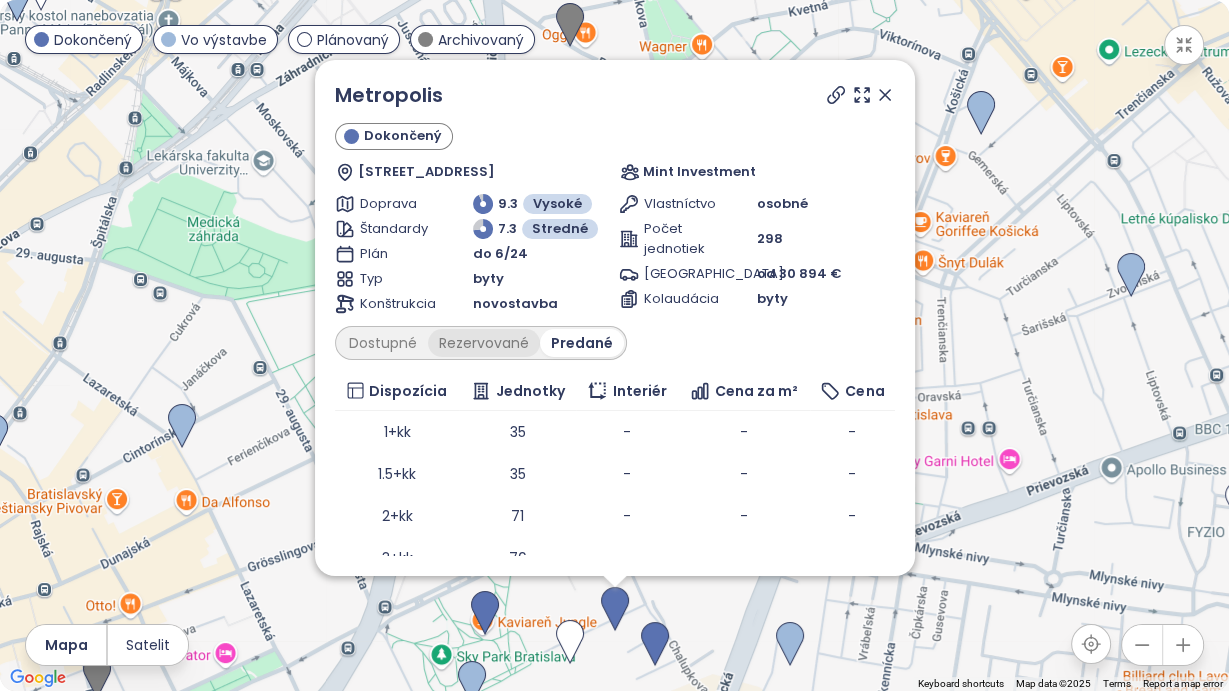click on "Rezervované" at bounding box center (484, 343) 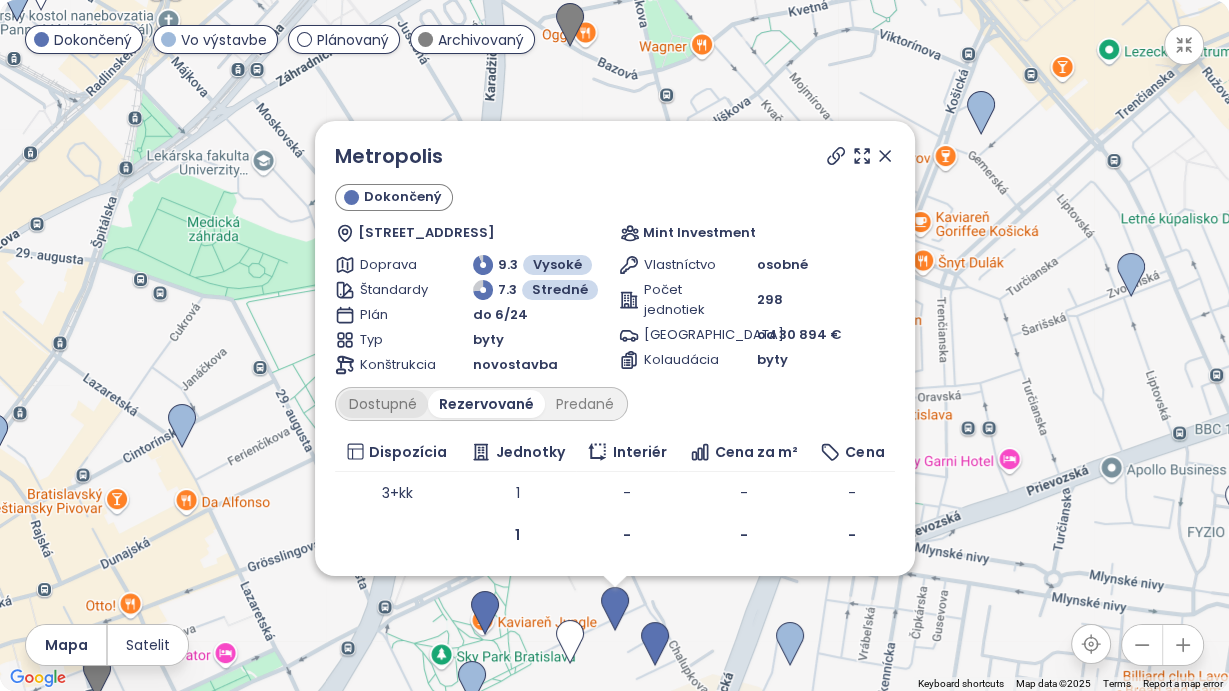 click on "Dostupné" at bounding box center [383, 404] 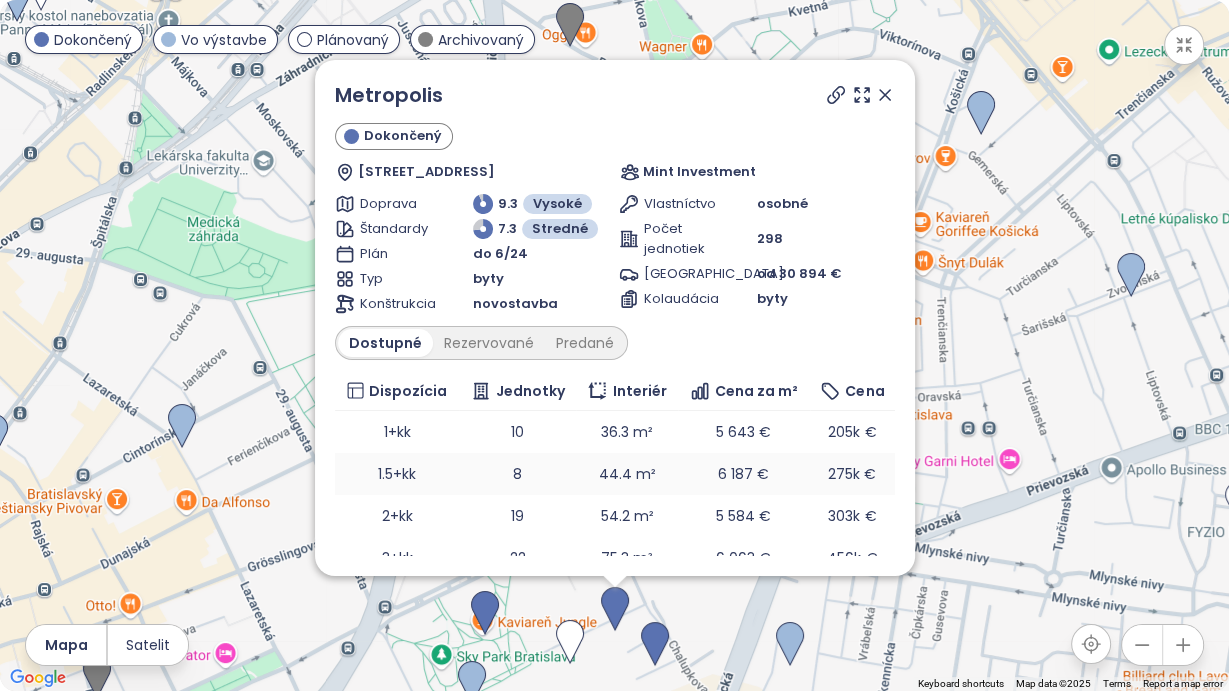 scroll, scrollTop: 104, scrollLeft: 0, axis: vertical 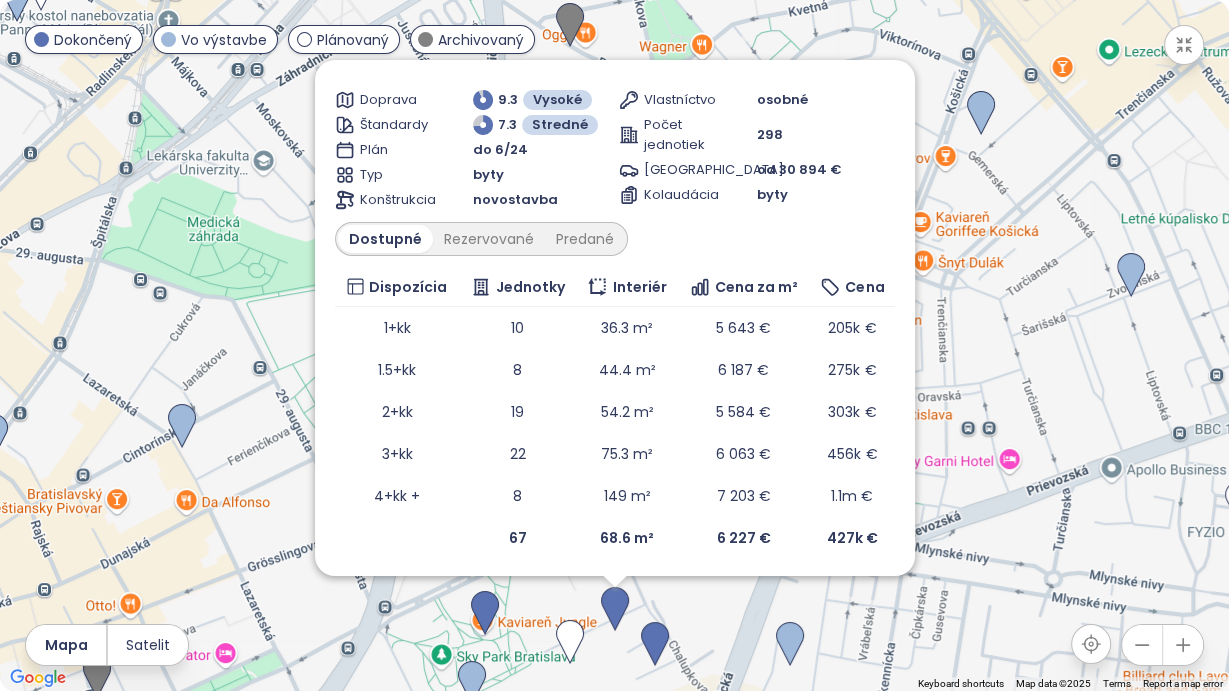 click 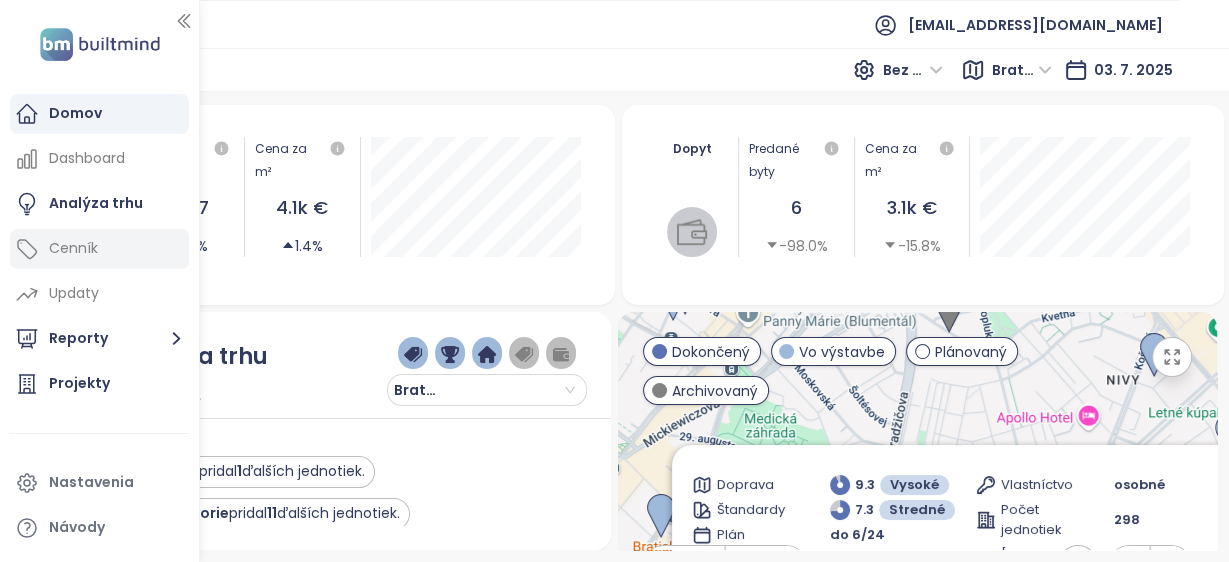 click on "Cenník" at bounding box center (99, 249) 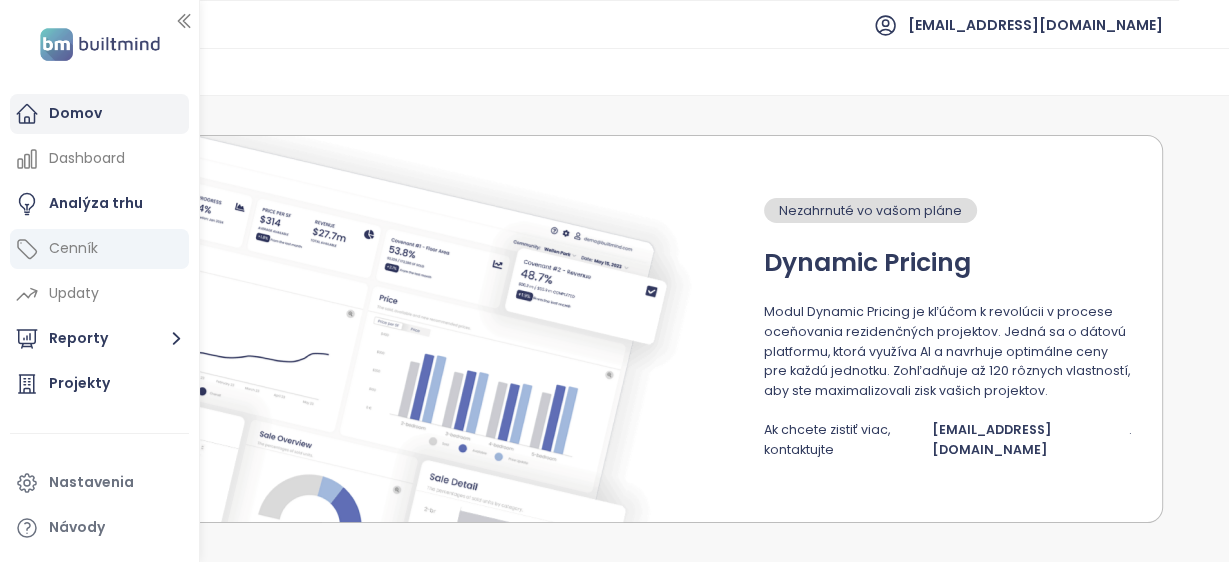 click on "Domov" at bounding box center (99, 114) 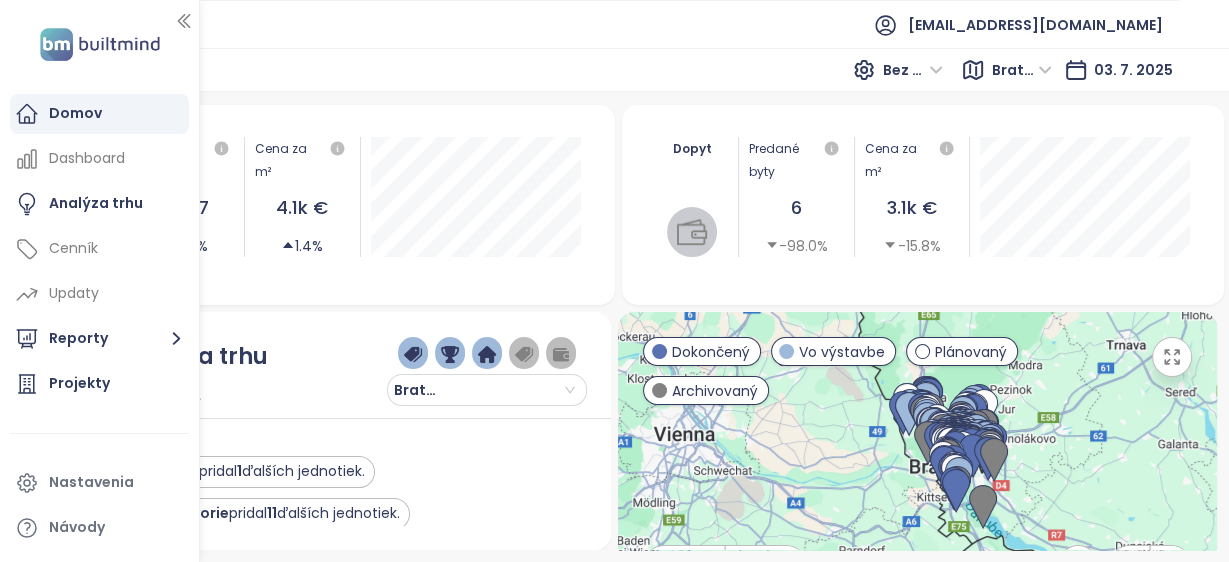 click 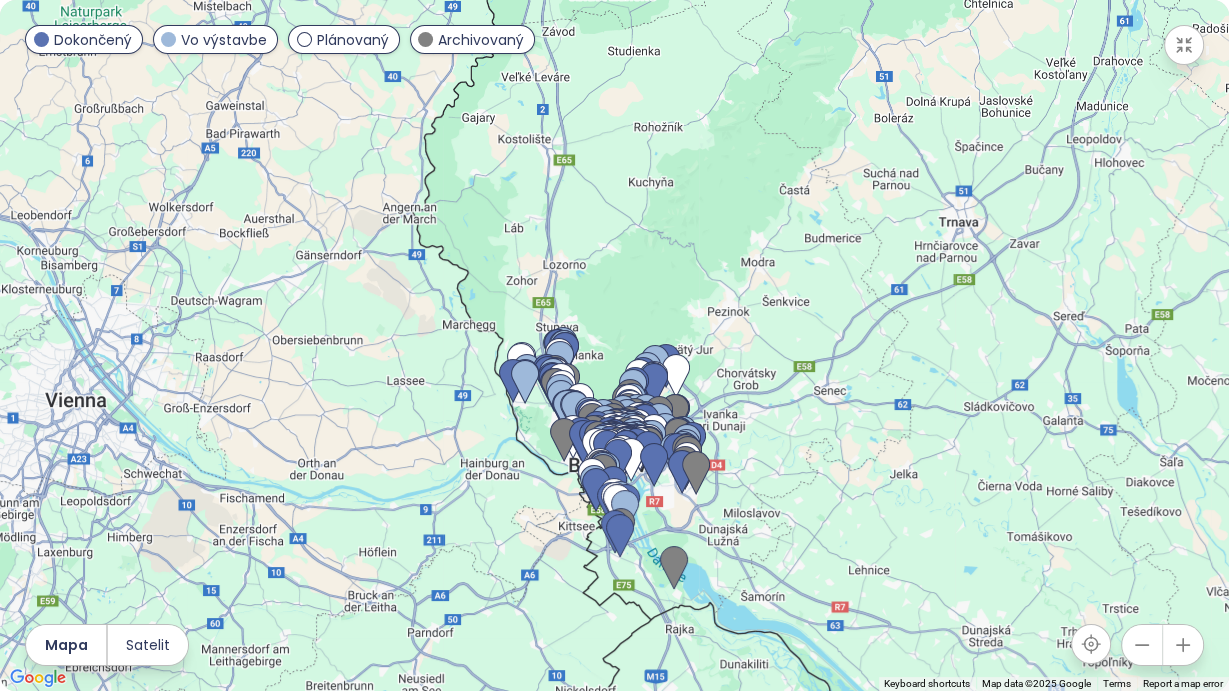 drag, startPoint x: 568, startPoint y: 411, endPoint x: 668, endPoint y: 634, distance: 244.39517 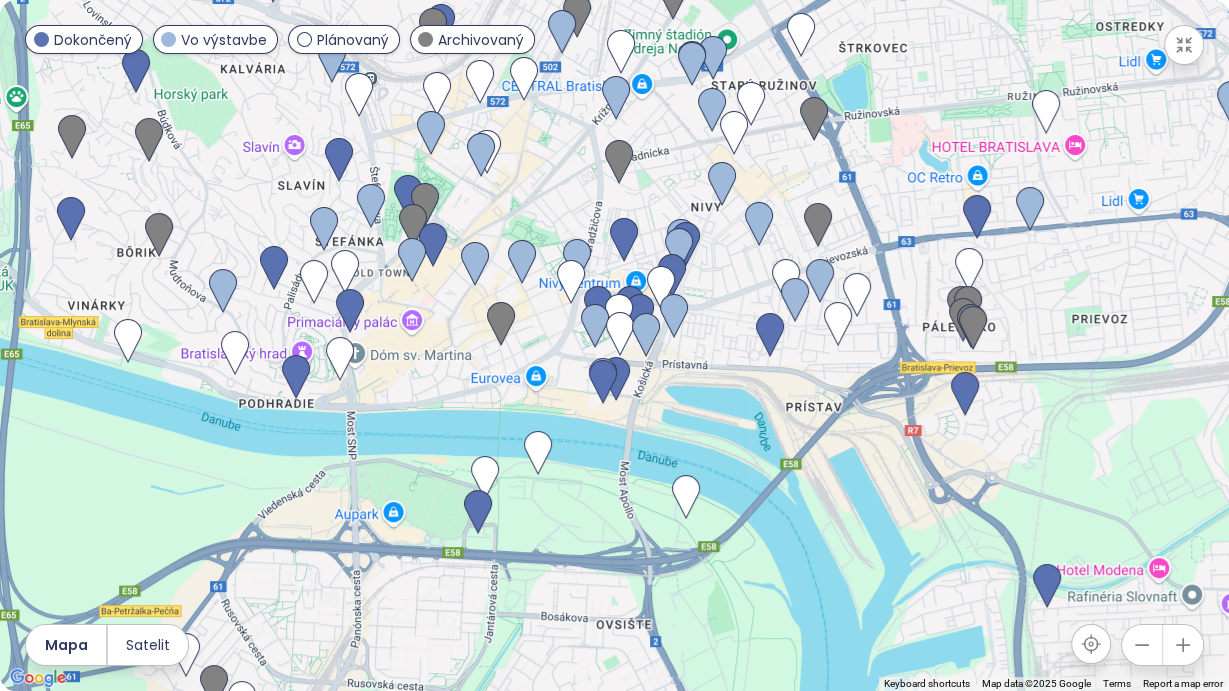drag, startPoint x: 700, startPoint y: 634, endPoint x: 542, endPoint y: 223, distance: 440.32373 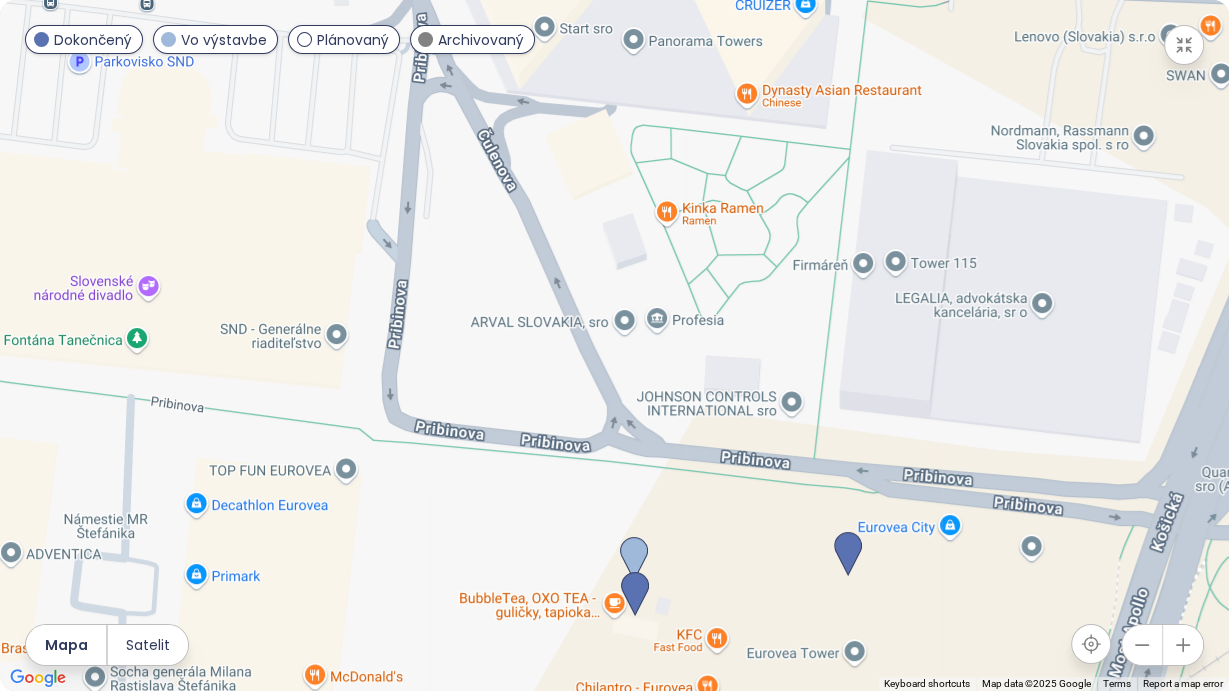 drag, startPoint x: 551, startPoint y: 488, endPoint x: 729, endPoint y: 495, distance: 178.13759 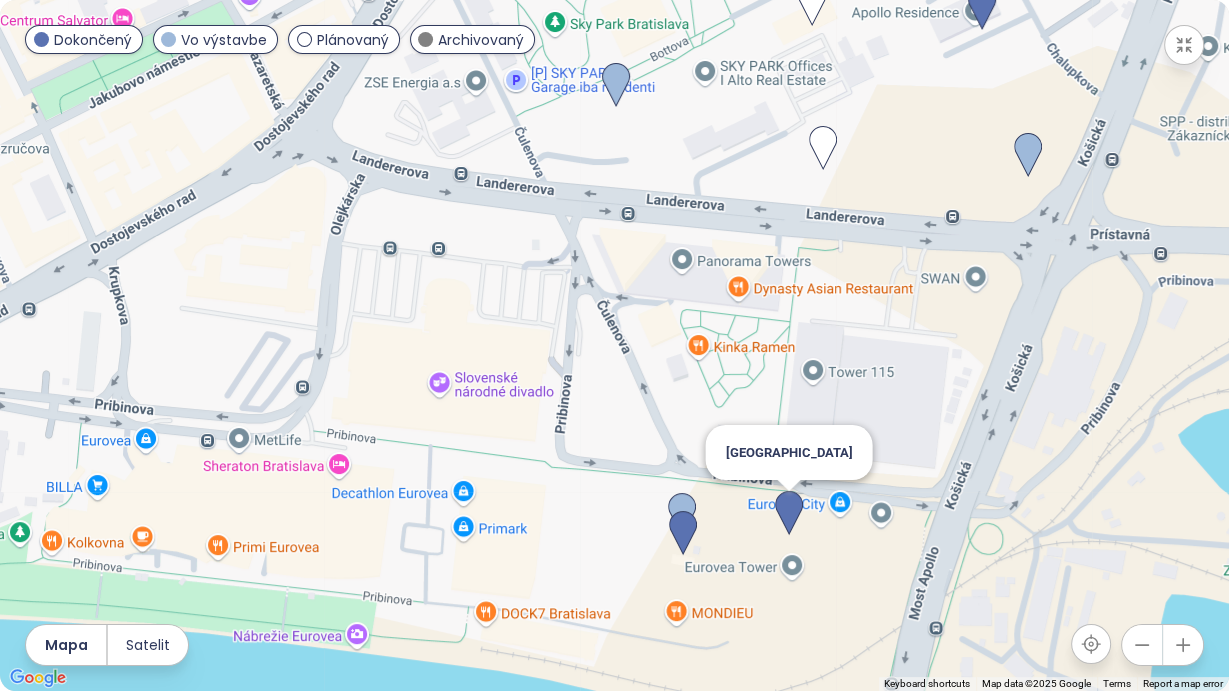 click at bounding box center (789, 513) 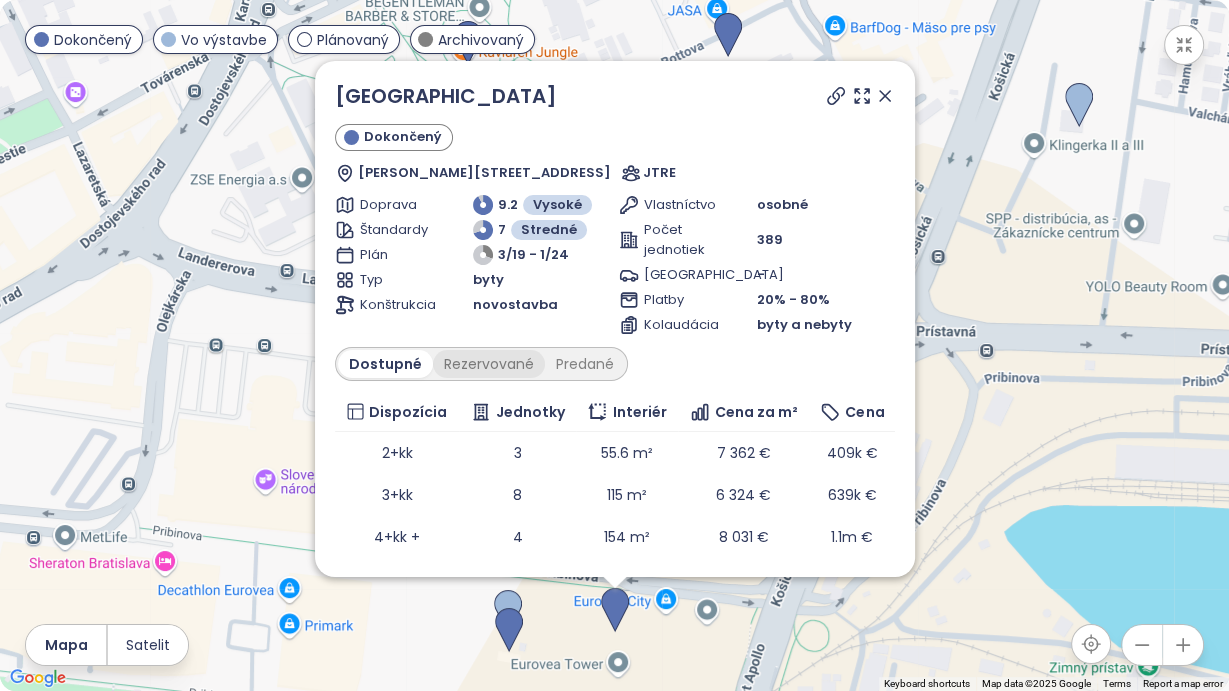 click on "Rezervované" at bounding box center (489, 364) 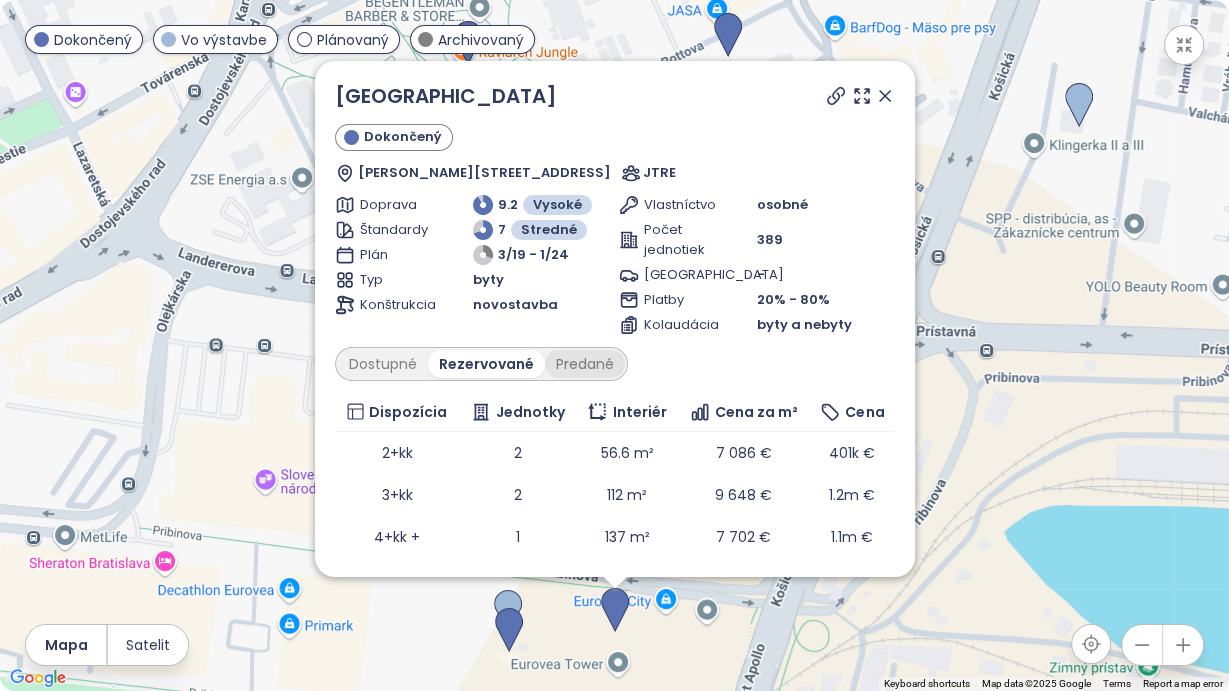 click on "Predané" at bounding box center (585, 364) 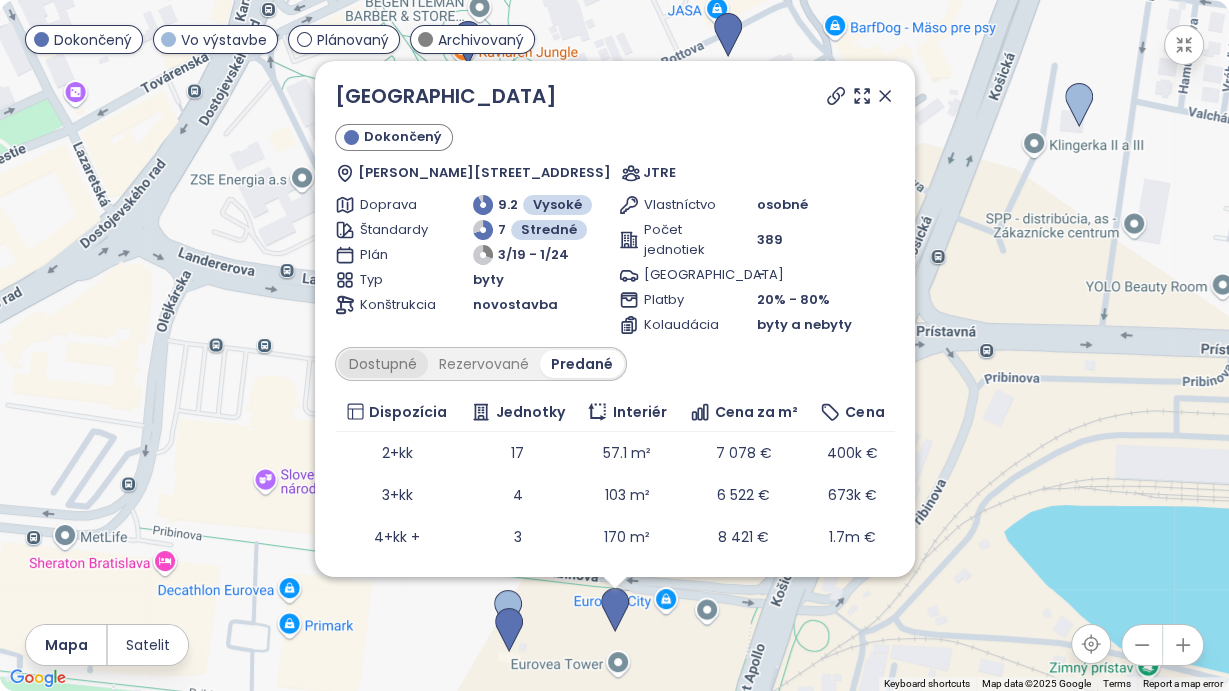 click on "Dostupné" at bounding box center [383, 364] 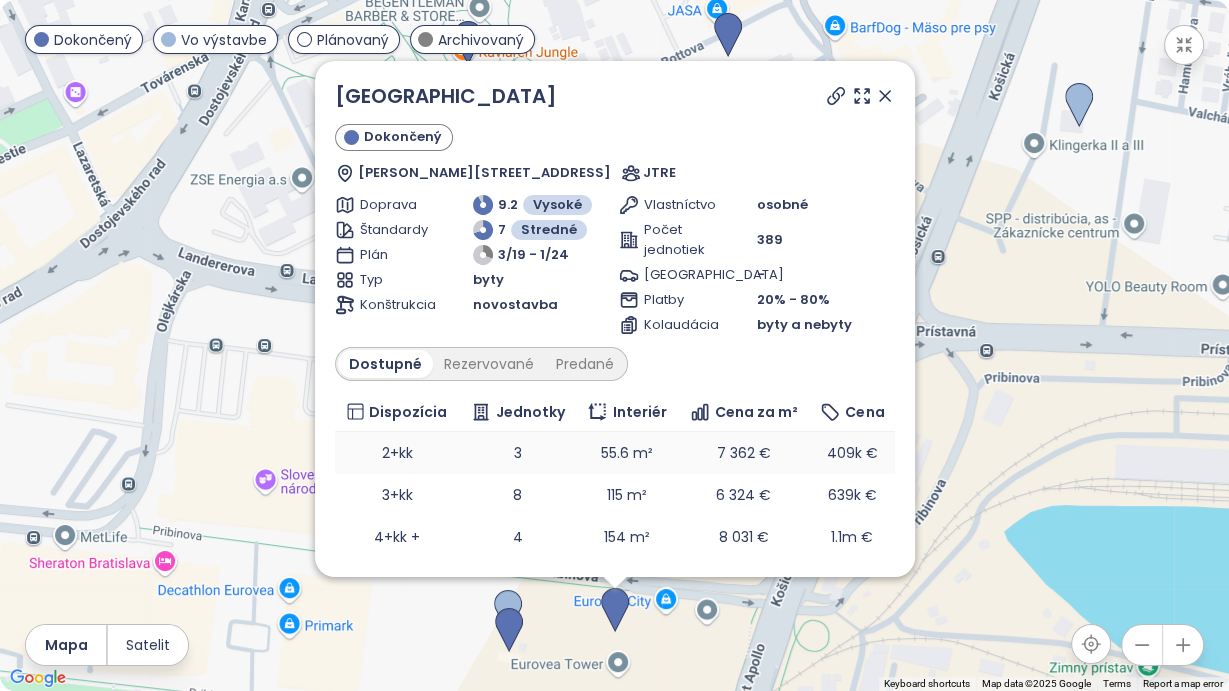 scroll, scrollTop: 39, scrollLeft: 0, axis: vertical 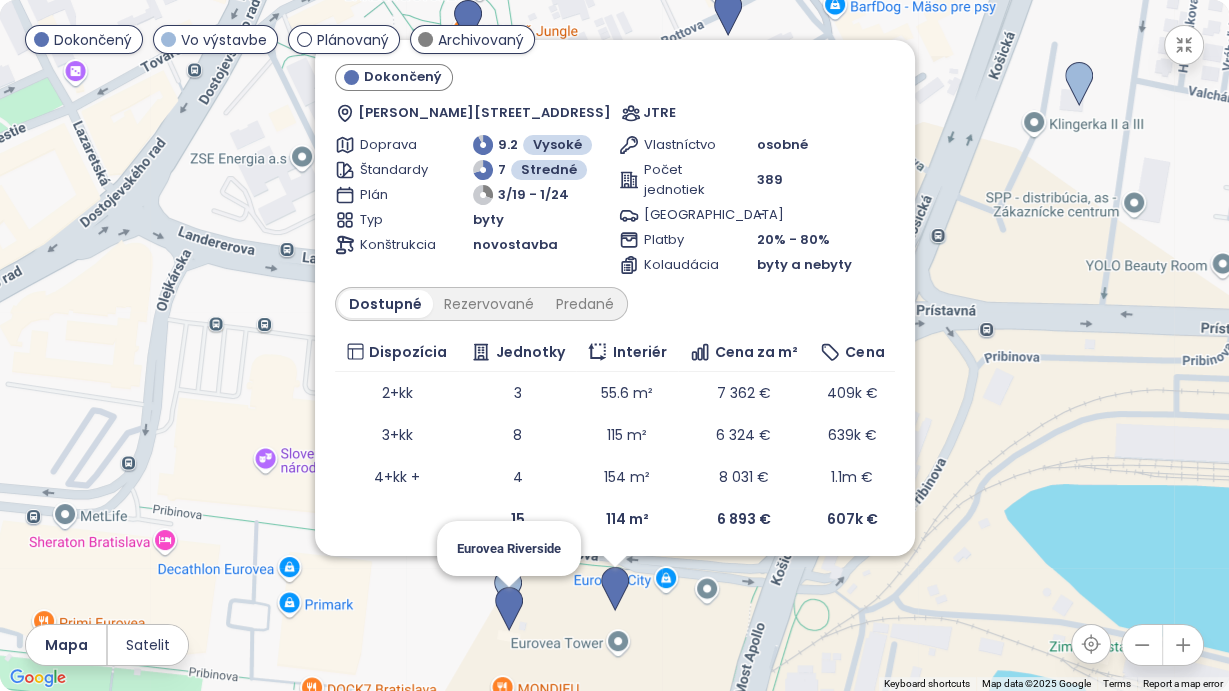 click at bounding box center (509, 609) 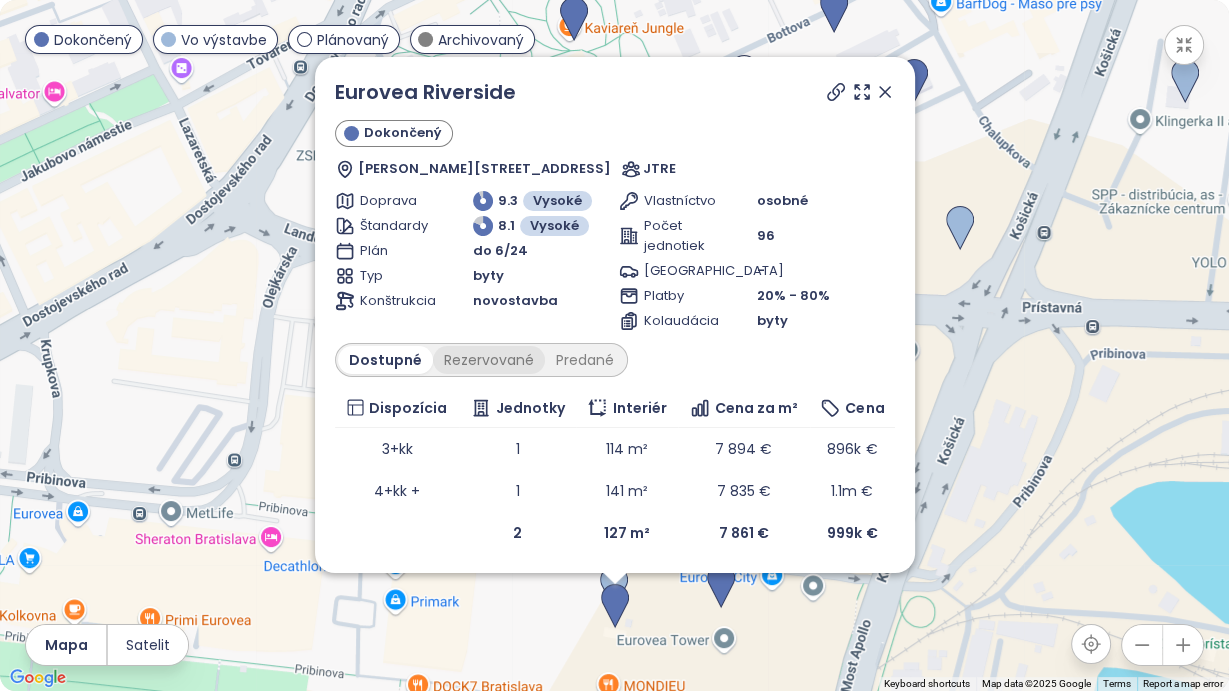 click on "Rezervované" at bounding box center (489, 360) 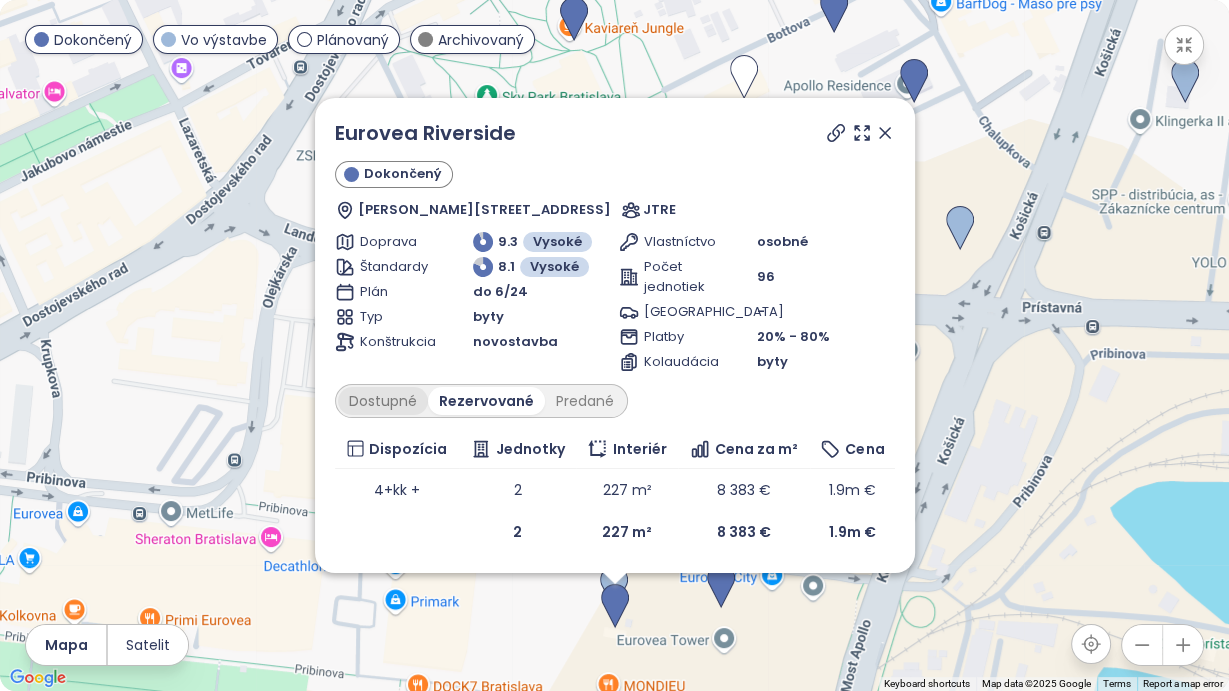 click on "Dostupné" at bounding box center (383, 401) 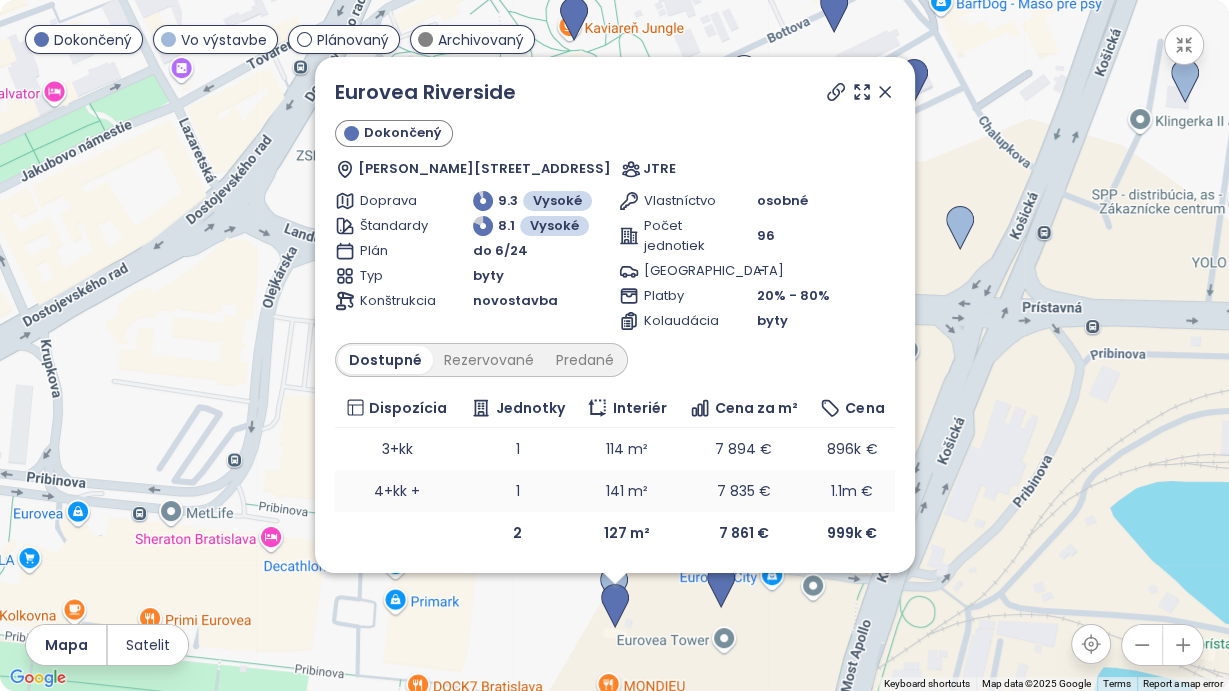 click on "141 m²" at bounding box center [626, 491] 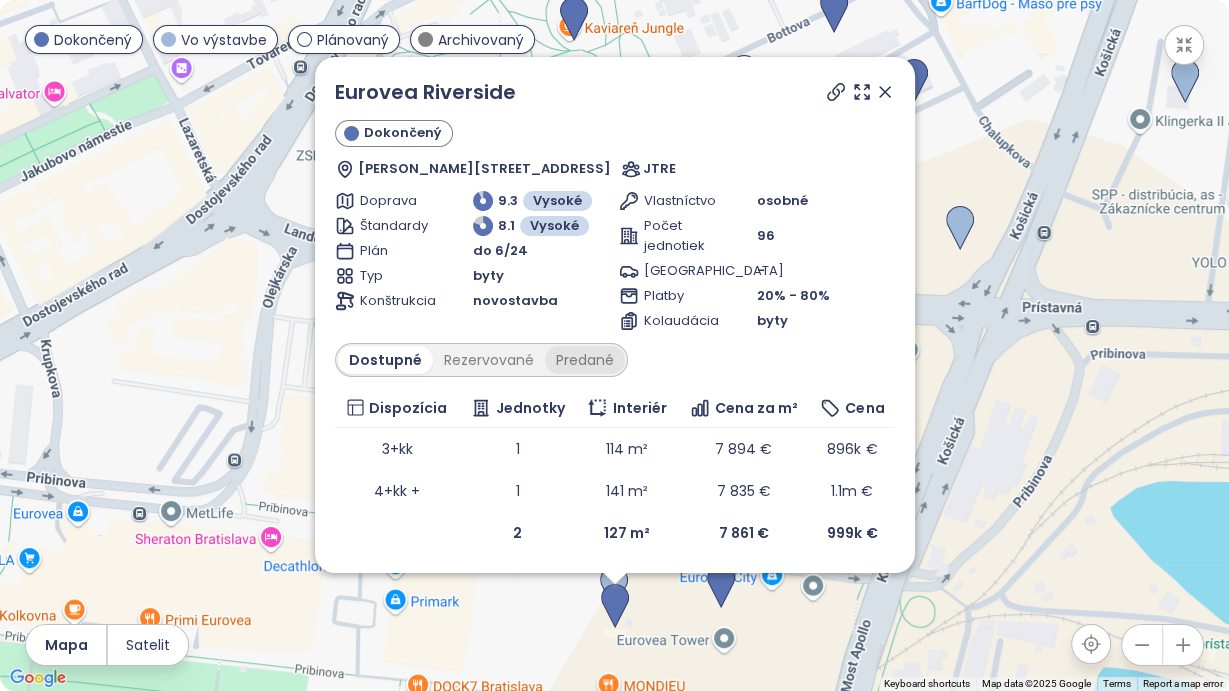 click on "Predané" at bounding box center (585, 360) 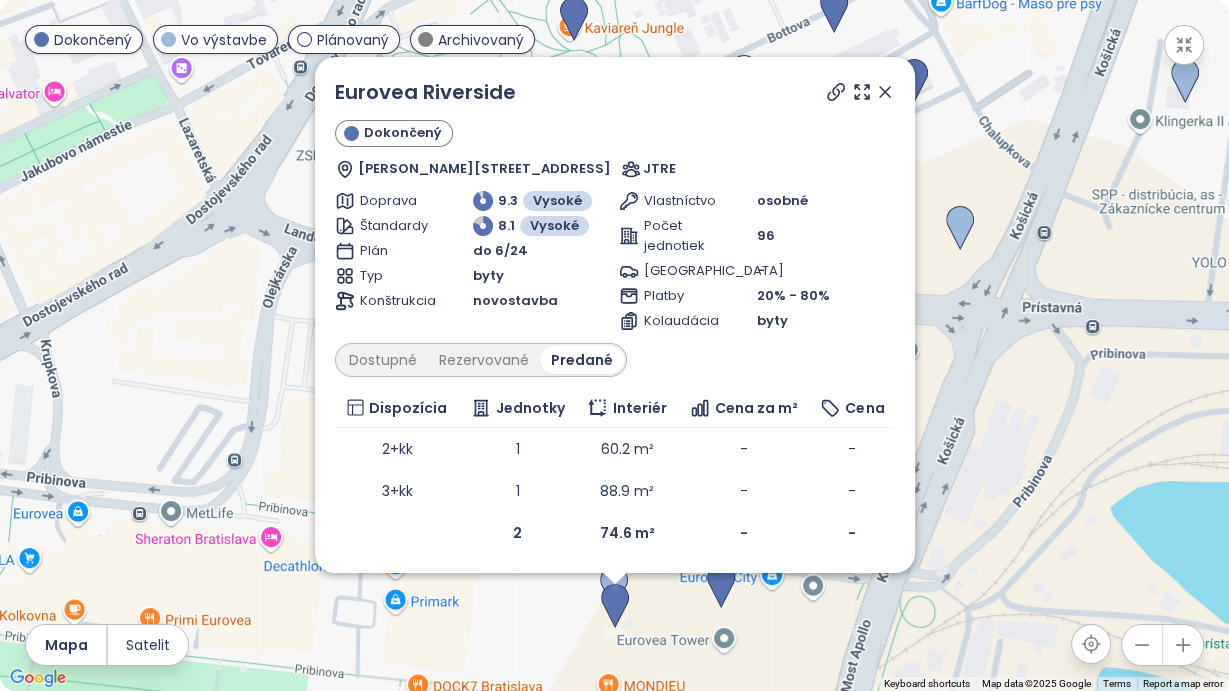 click on "Kolaudácia" at bounding box center [677, 321] 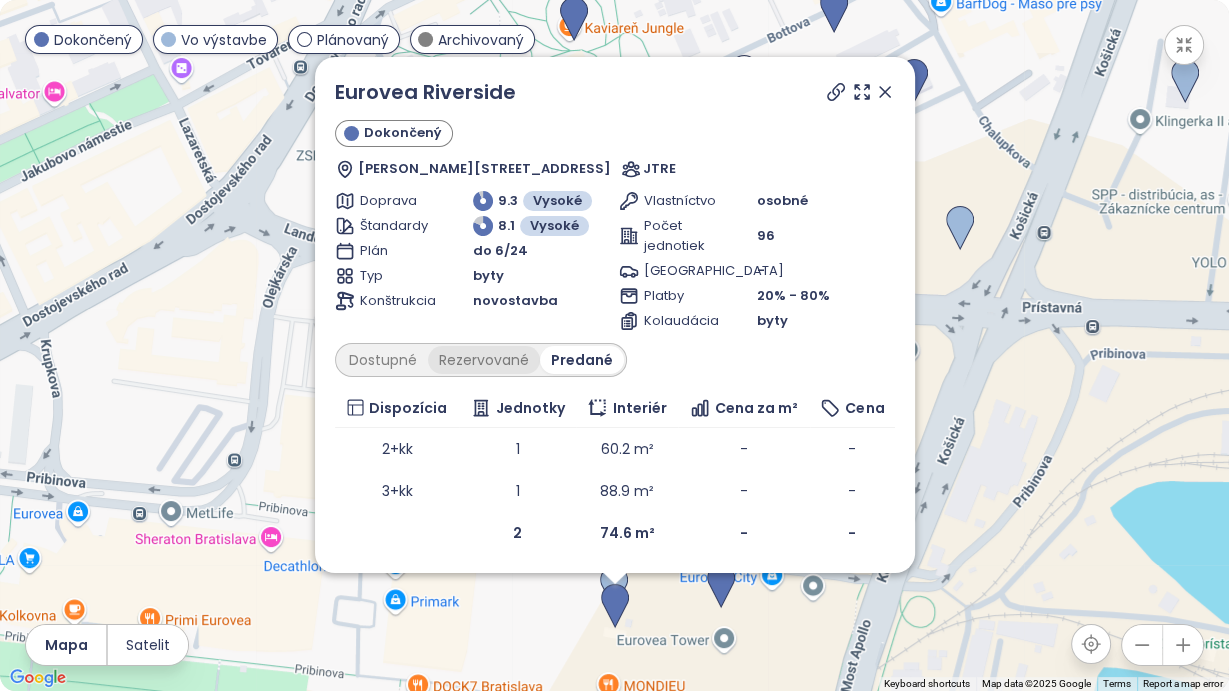 click on "Rezervované" at bounding box center (484, 360) 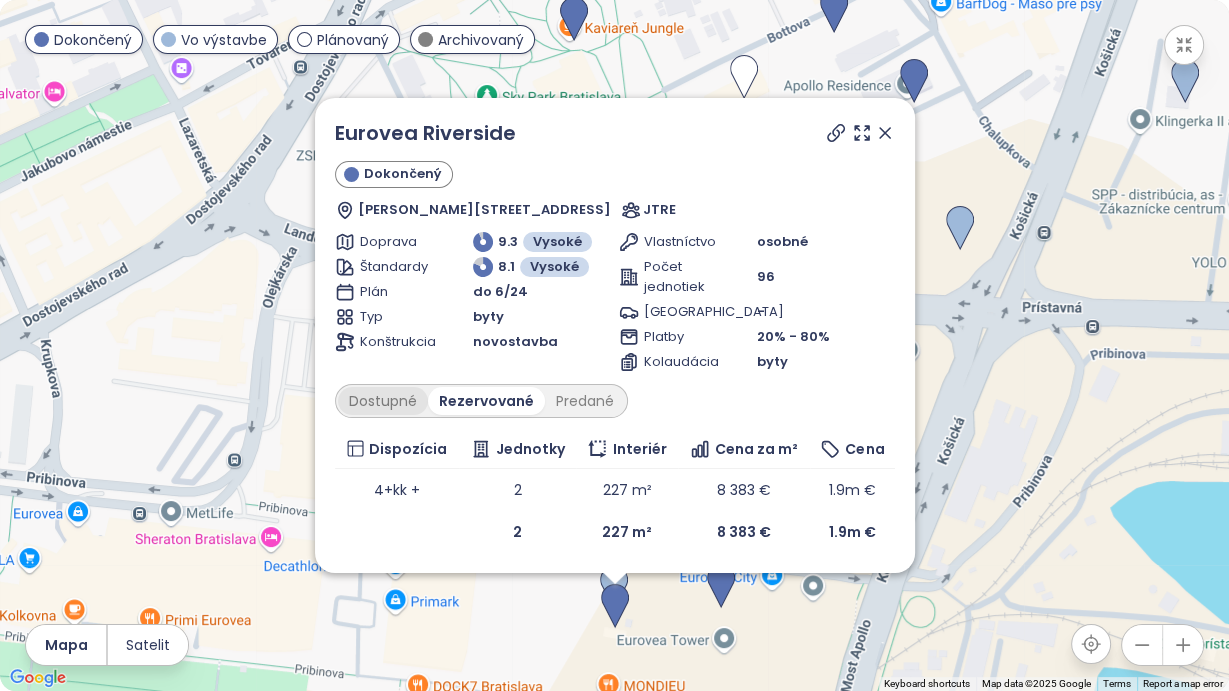 click on "Dostupné" at bounding box center (383, 401) 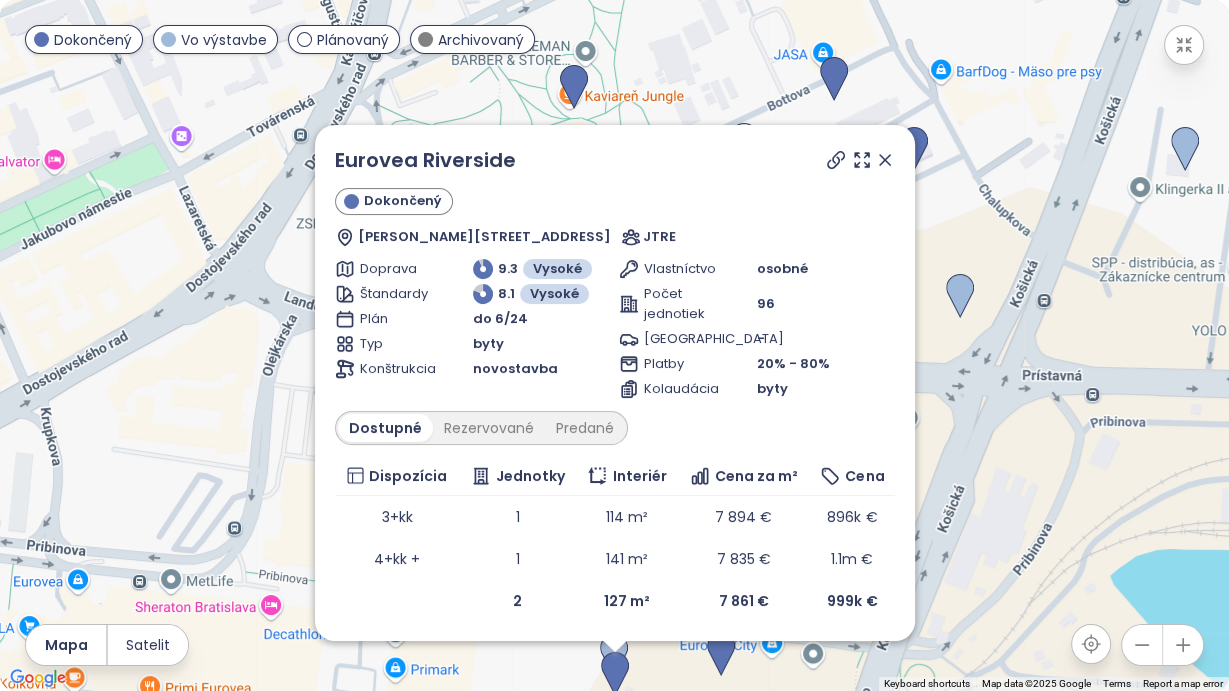click on "To navigate, press the arrow keys. Eurovea Riverside Dokončený [PERSON_NAME] 34, 821 09 [GEOGRAPHIC_DATA], [GEOGRAPHIC_DATA] JTRE Doprava 9.3 Vysoké Štandardy 8.1 Vysoké Plán do 6/24 Typ byty Konštrukcia novostavba Vlastníctvo osobné Počet jednotiek 96 Parkovanie - Platby 20% - 80% Kolaudácia byty Dostupné Rezervované Predané Dispozícia Jednotky Interiér Cena za m² Cena 3+kk 1 114 m² 7 894 € 896k € 4+kk + 1 141 m² 7 835 € 1.1m € 2 127 m² 7 861 € 999k €" at bounding box center [614, 345] 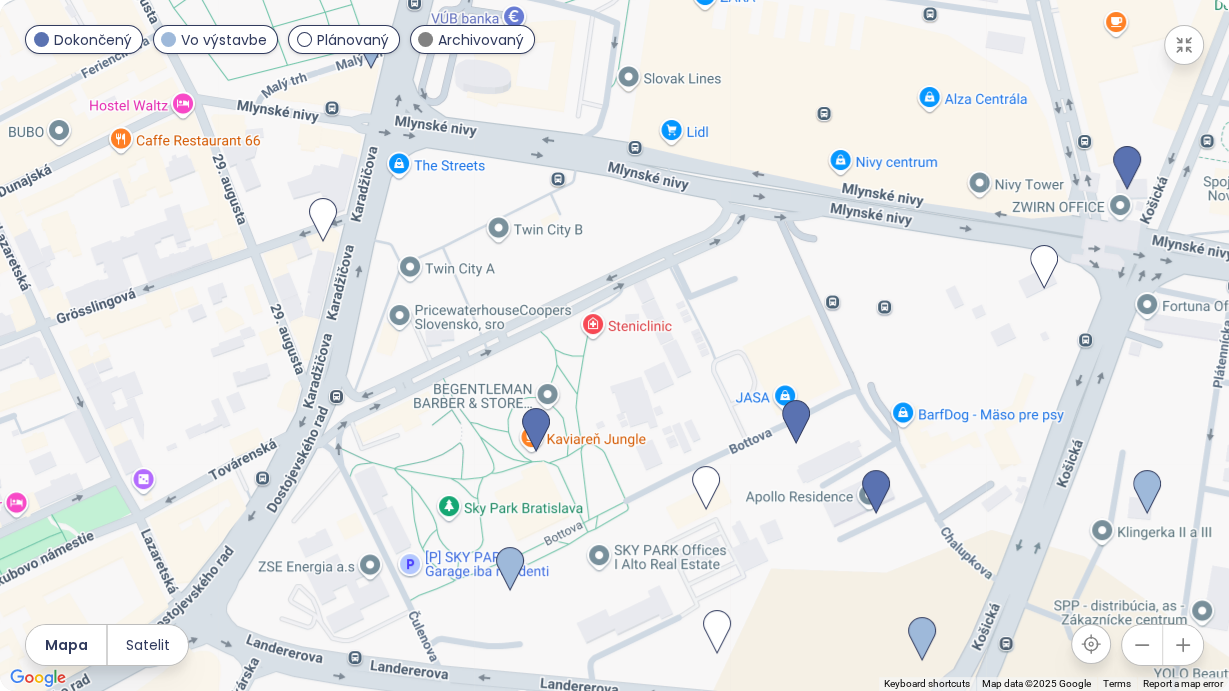 drag, startPoint x: 935, startPoint y: 136, endPoint x: 895, endPoint y: 421, distance: 287.79333 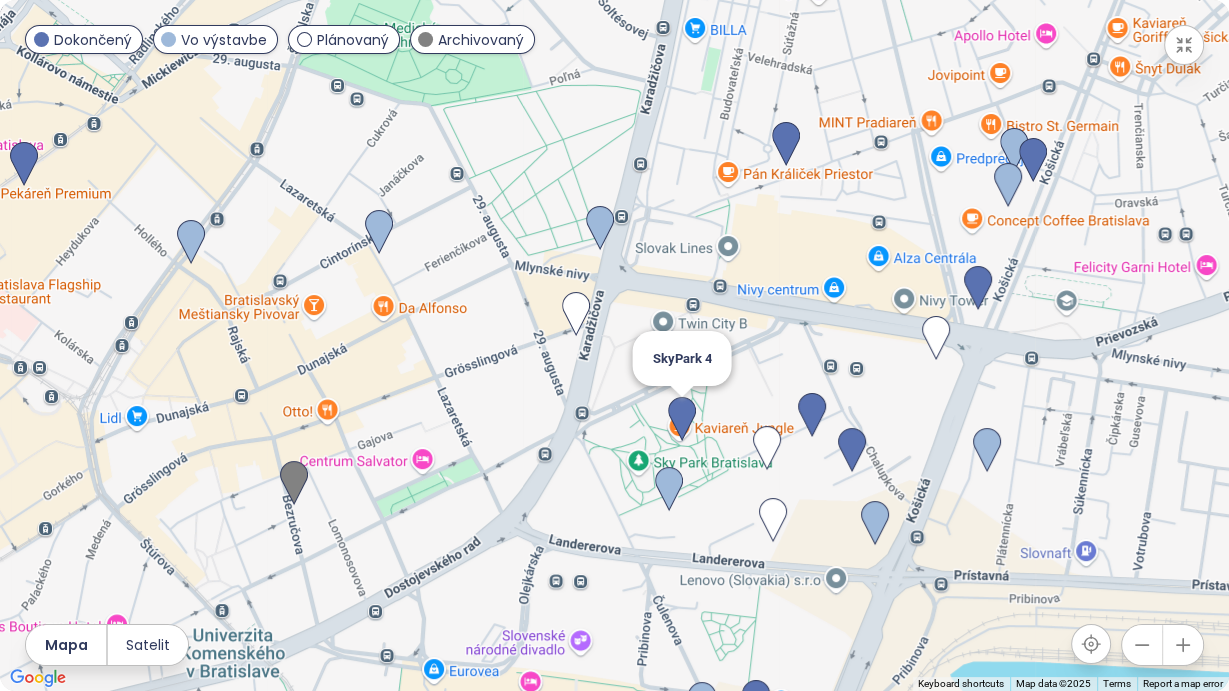 click at bounding box center [682, 419] 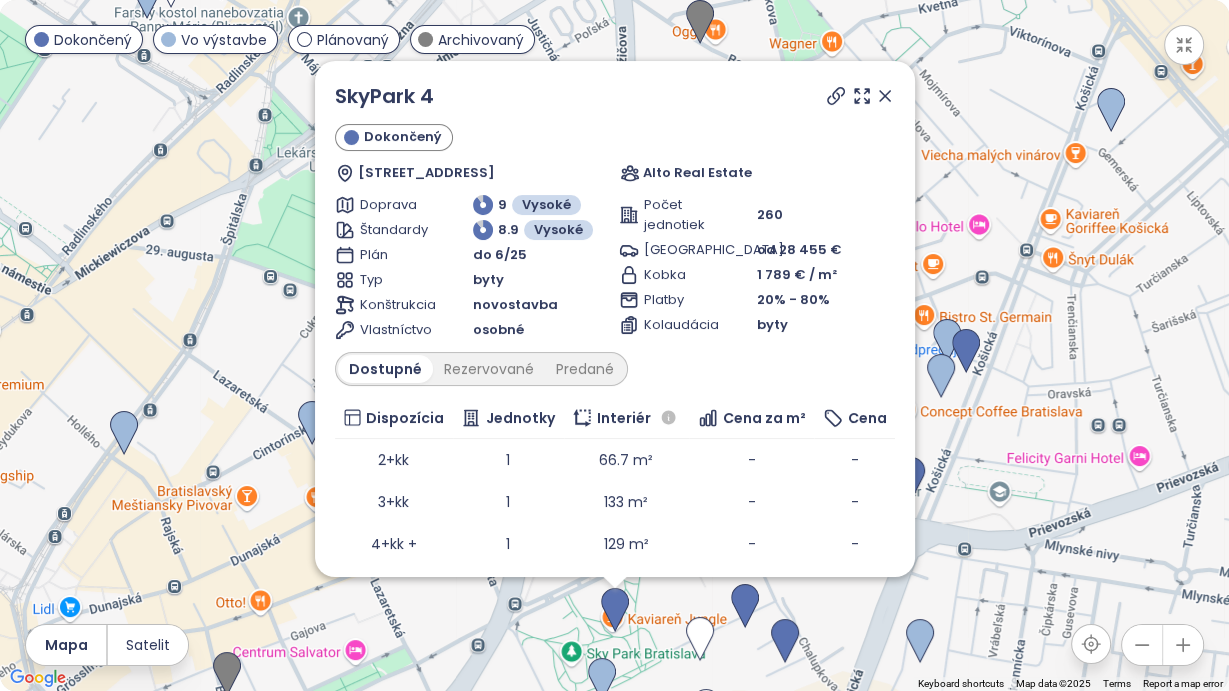 click on "Jednotky" at bounding box center [520, 418] 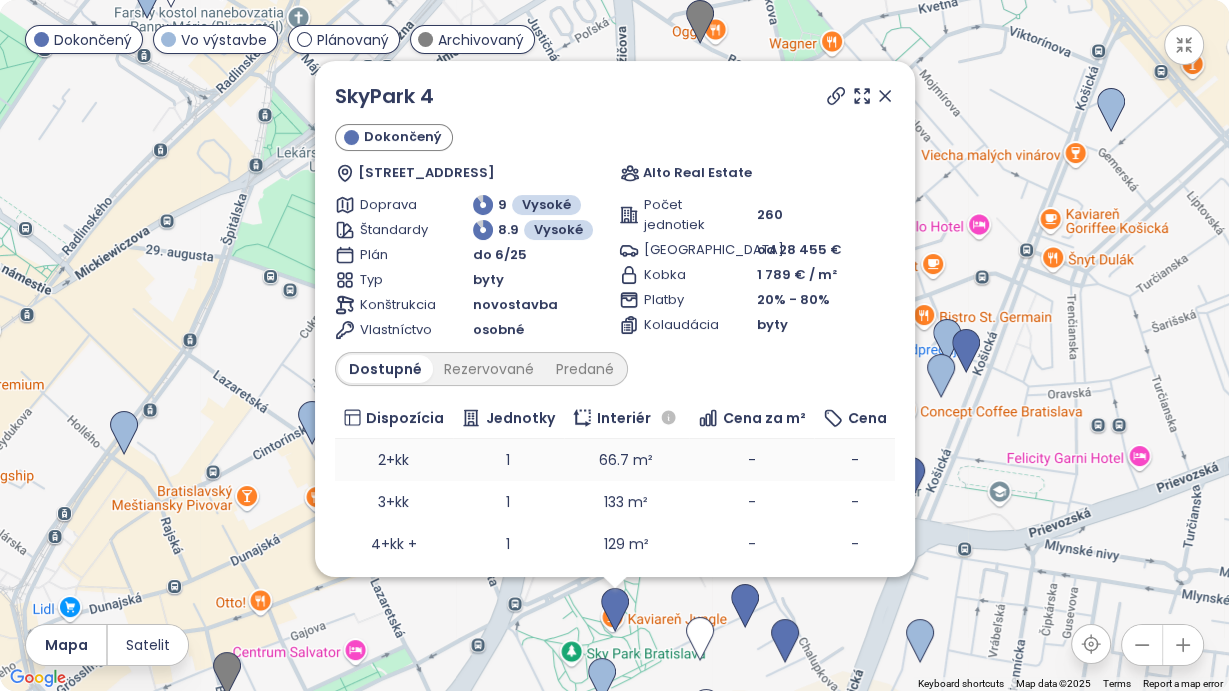 scroll, scrollTop: 47, scrollLeft: 0, axis: vertical 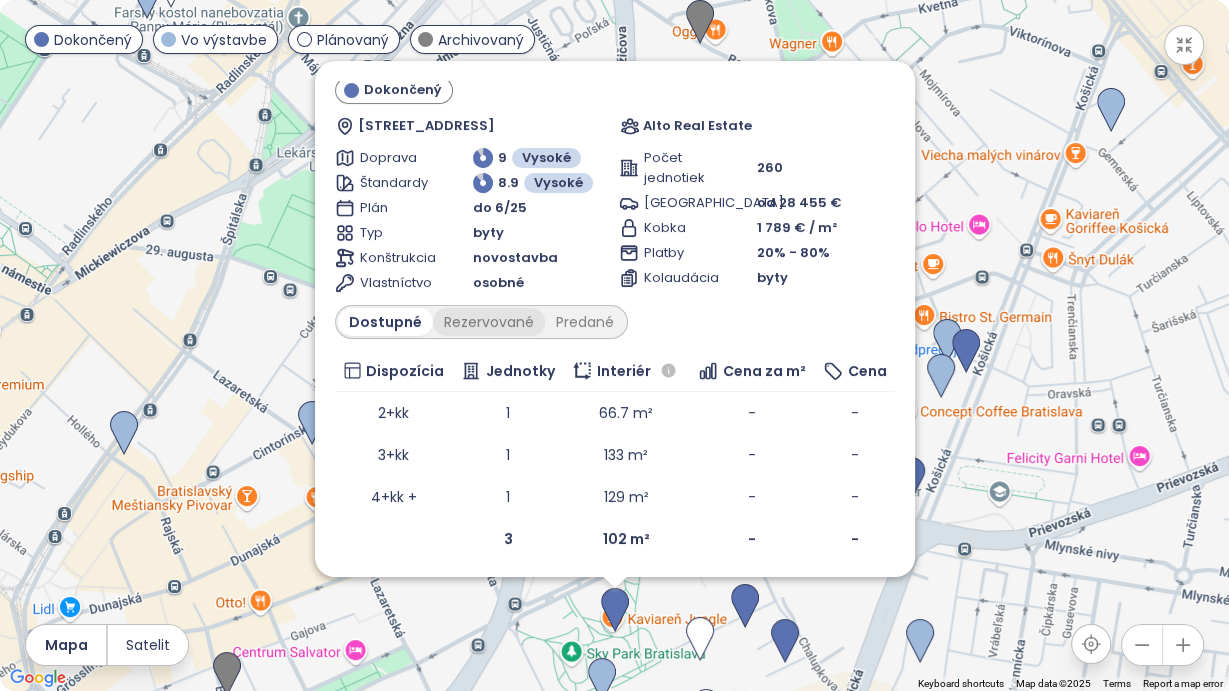 click on "Rezervované" at bounding box center [489, 322] 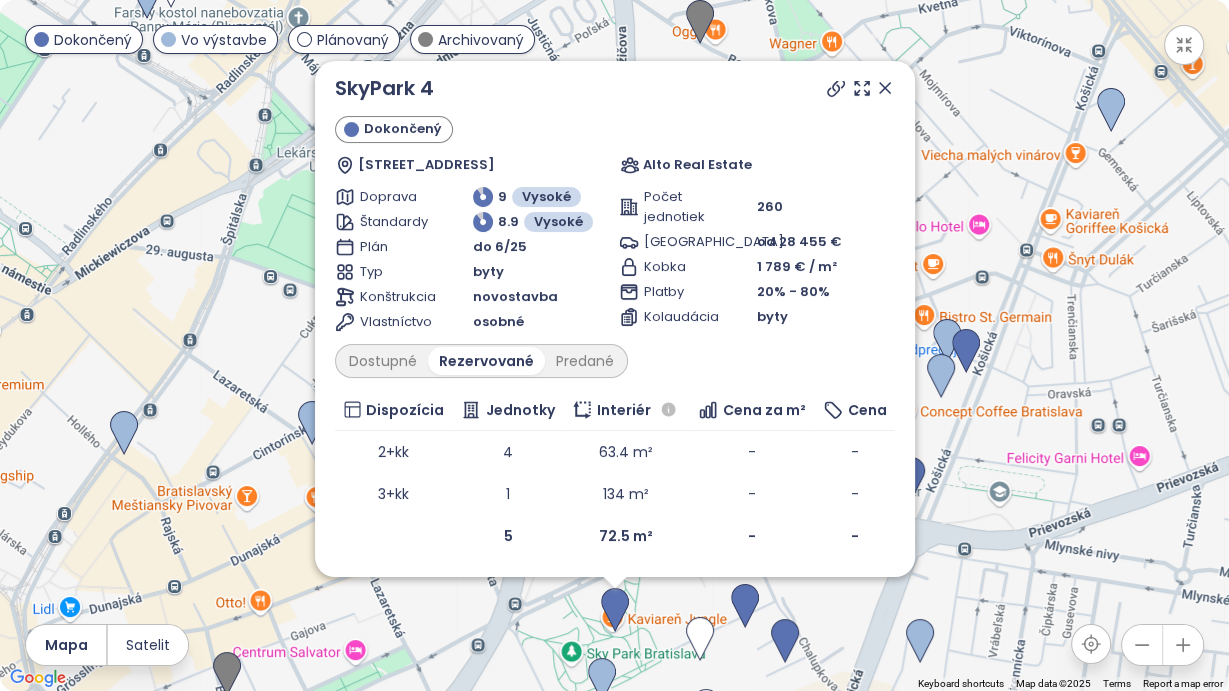 scroll, scrollTop: 5, scrollLeft: 0, axis: vertical 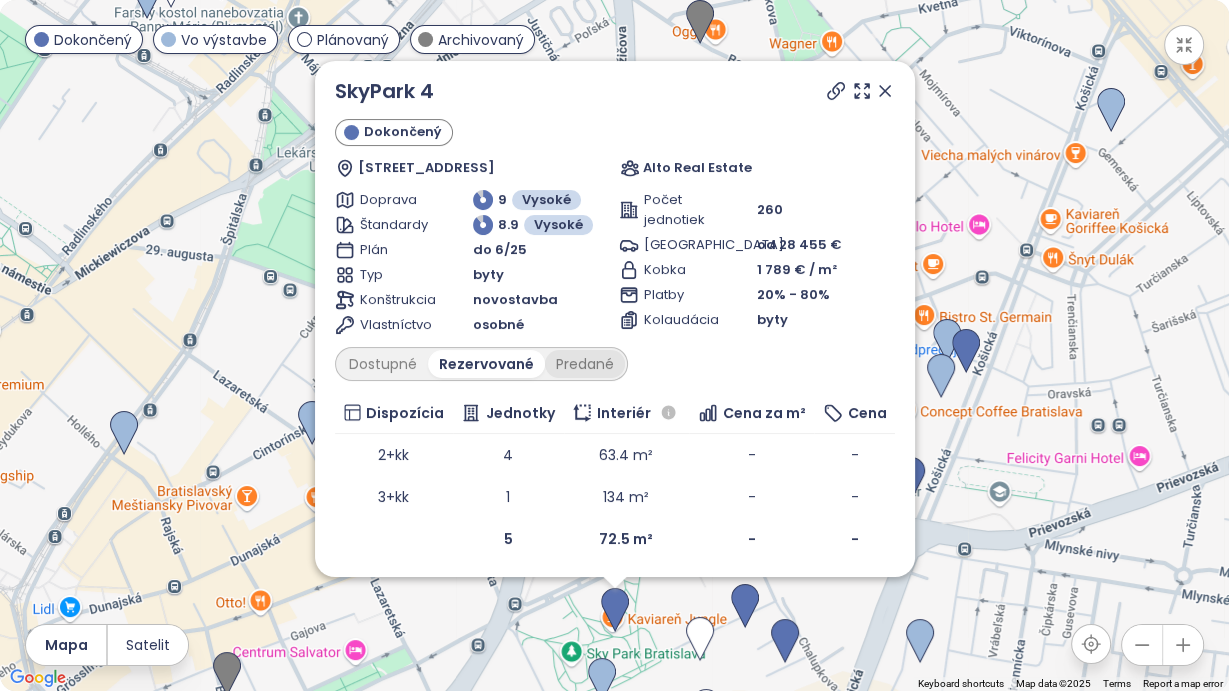 click on "Predané" at bounding box center [585, 364] 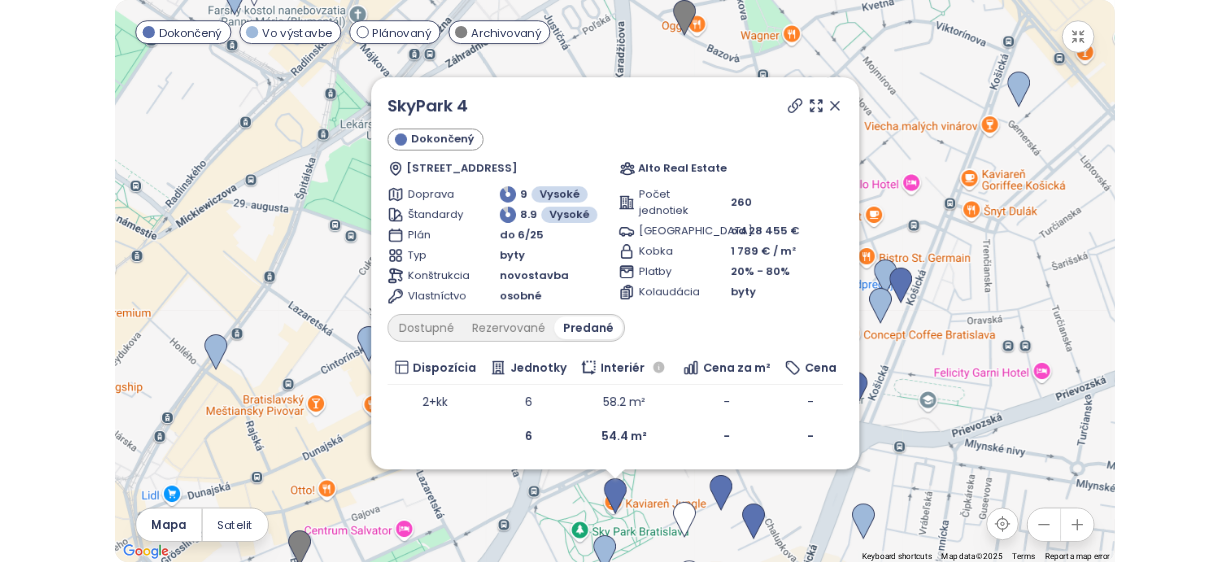 scroll, scrollTop: 0, scrollLeft: 0, axis: both 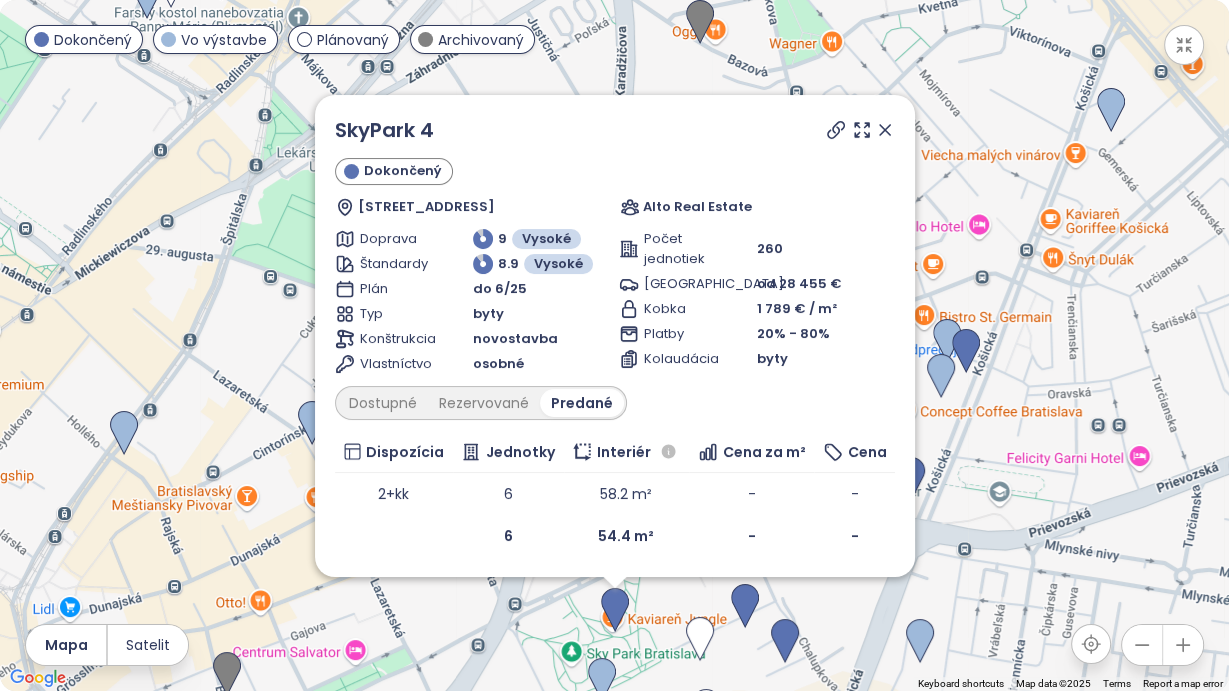 click on "SkyPark 4 Dokončený [STREET_ADDRESS], [GEOGRAPHIC_DATA] Alto Real Estate Doprava [GEOGRAPHIC_DATA] 8.9 Vysoké Plán do 6/25 Typ byty Konštrukcia novostavba Vlastníctvo osobné Počet jednotiek 260 Parkovanie od 28 455 € Kobka 1 789 € / m² Platby 20% - 80% Kolaudácia byty Dostupné Rezervované Predané Dispozícia Jednotky Interiér Cena za m² Cena 2+kk 6 58.2 m² - - 6 54.4 m² - -" at bounding box center (615, 336) 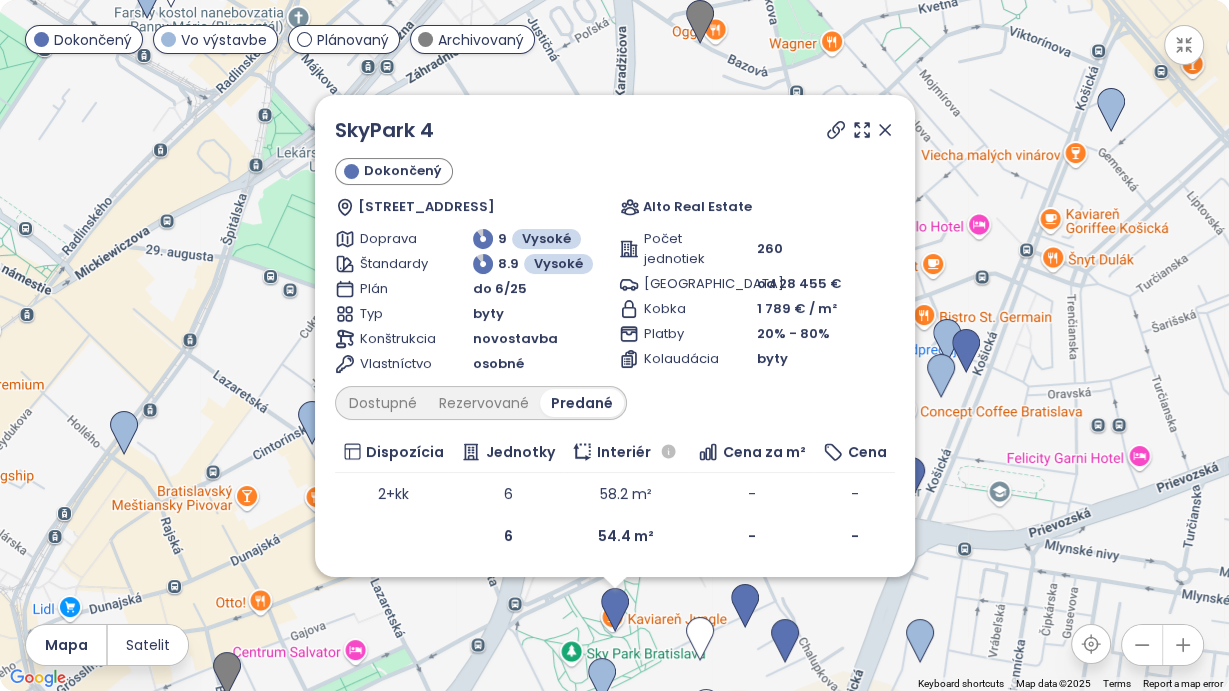 click 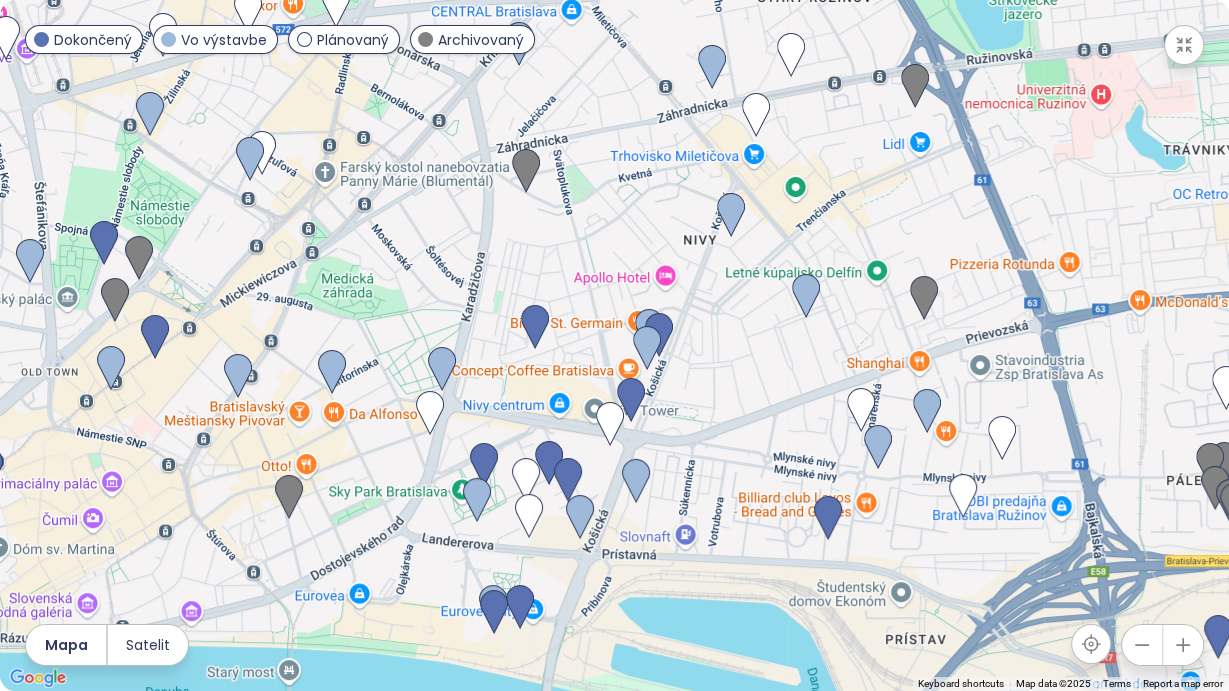 click on "To navigate, press the arrow keys." at bounding box center [614, 345] 